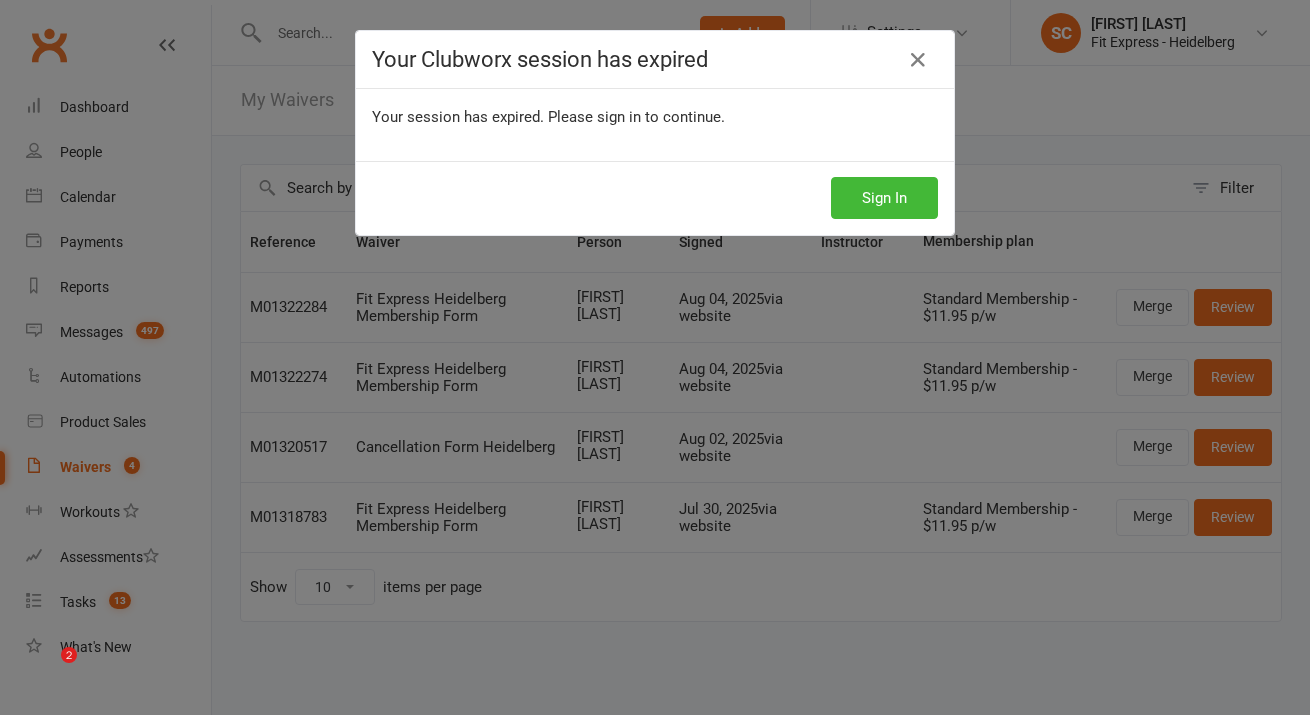 scroll, scrollTop: 0, scrollLeft: 0, axis: both 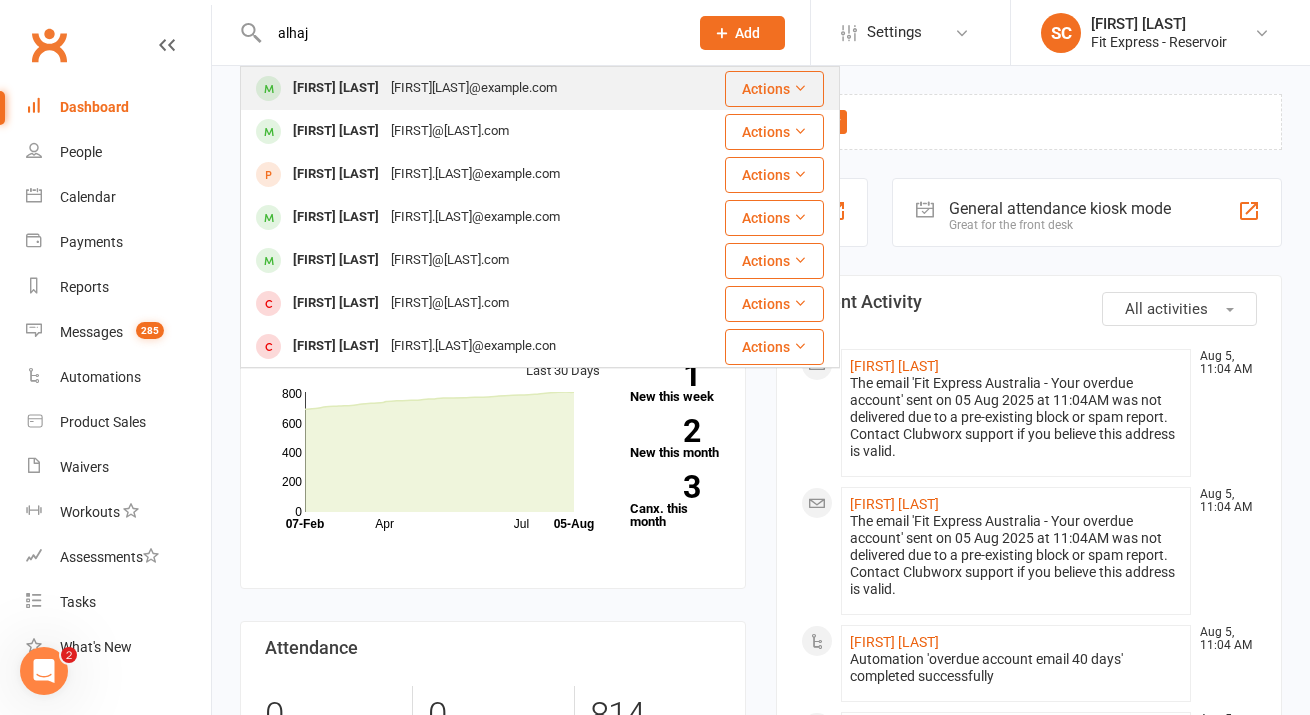 type on "alhaj" 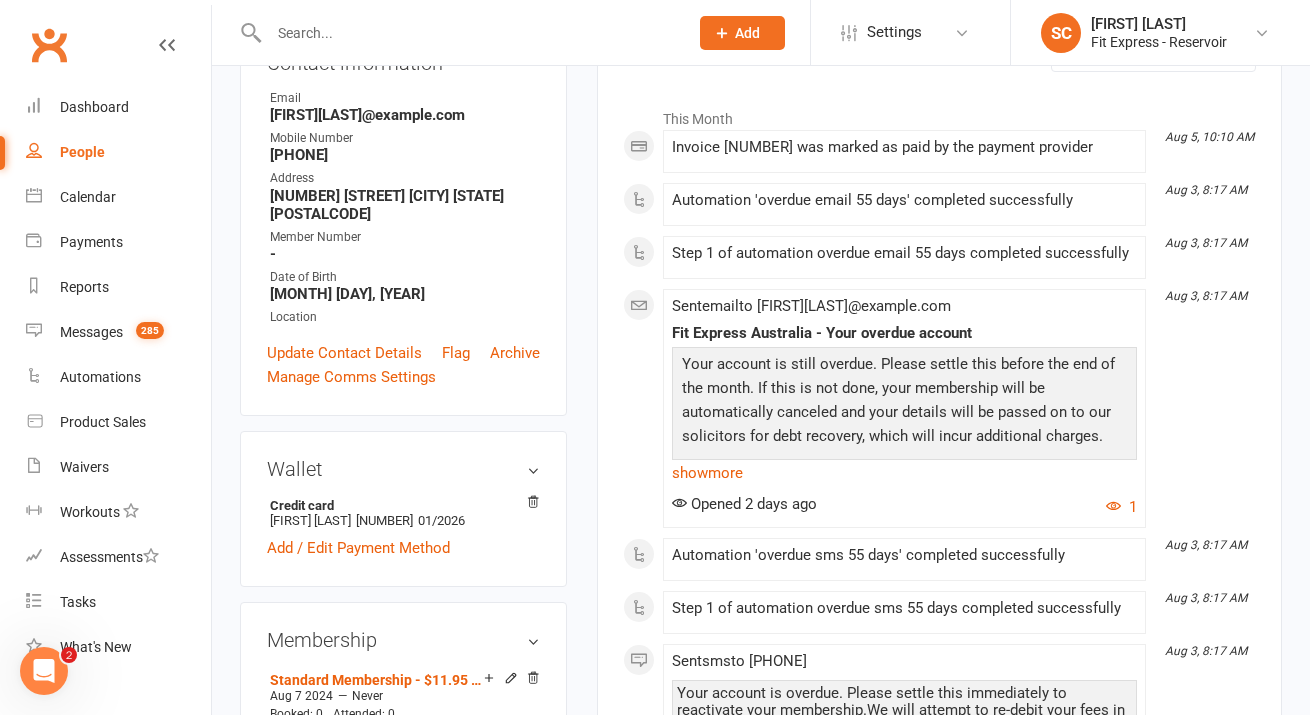 scroll, scrollTop: 0, scrollLeft: 0, axis: both 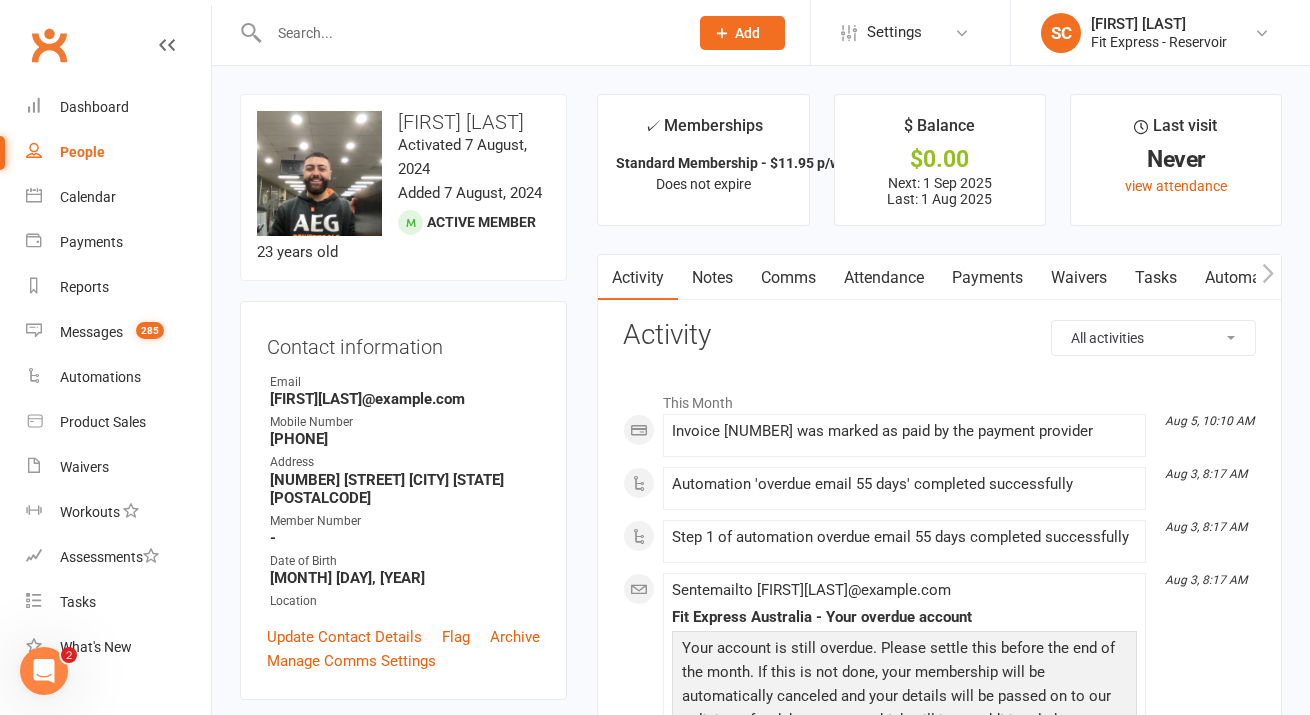 click on "Payments" at bounding box center (987, 278) 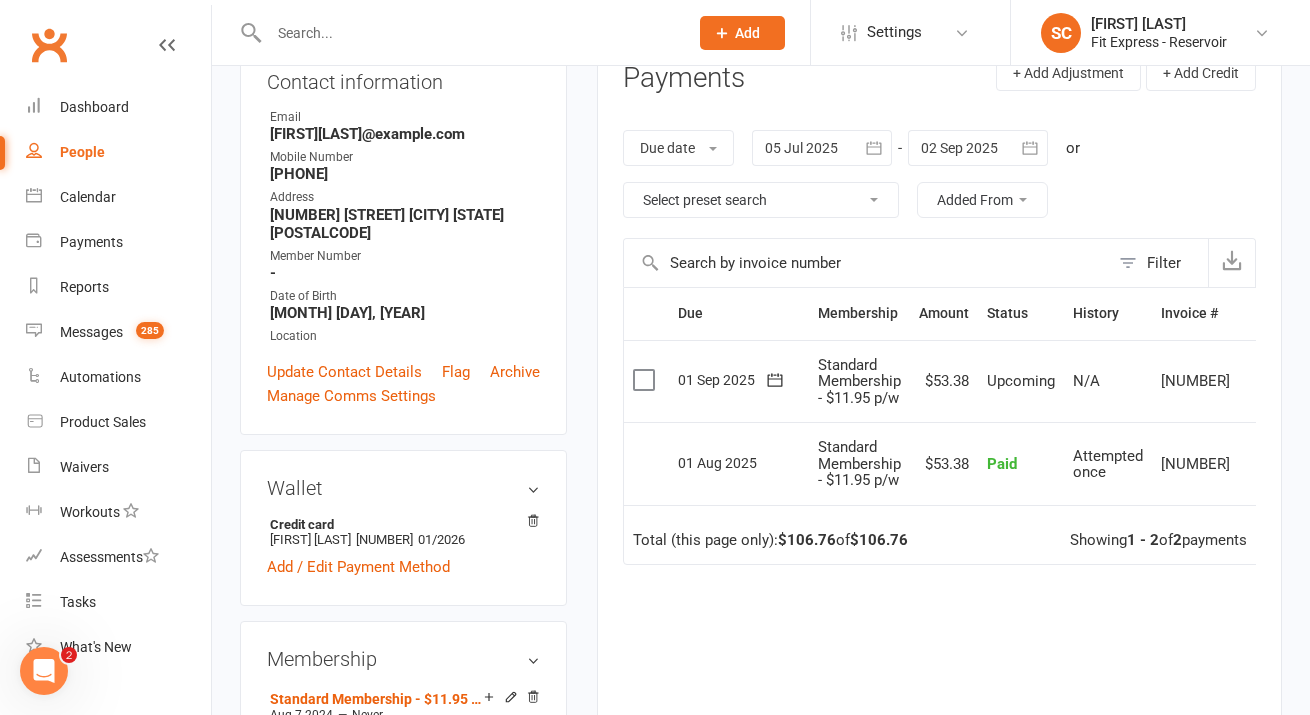 scroll, scrollTop: 260, scrollLeft: 0, axis: vertical 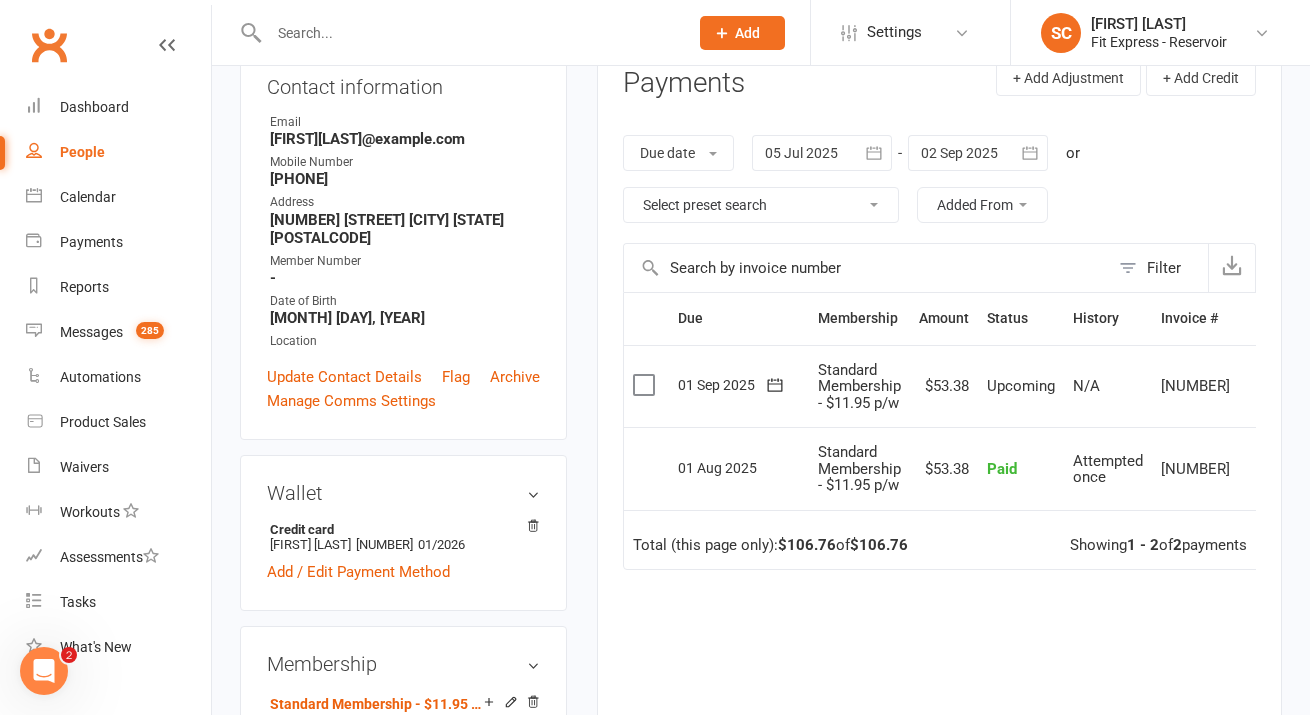 click at bounding box center (822, 153) 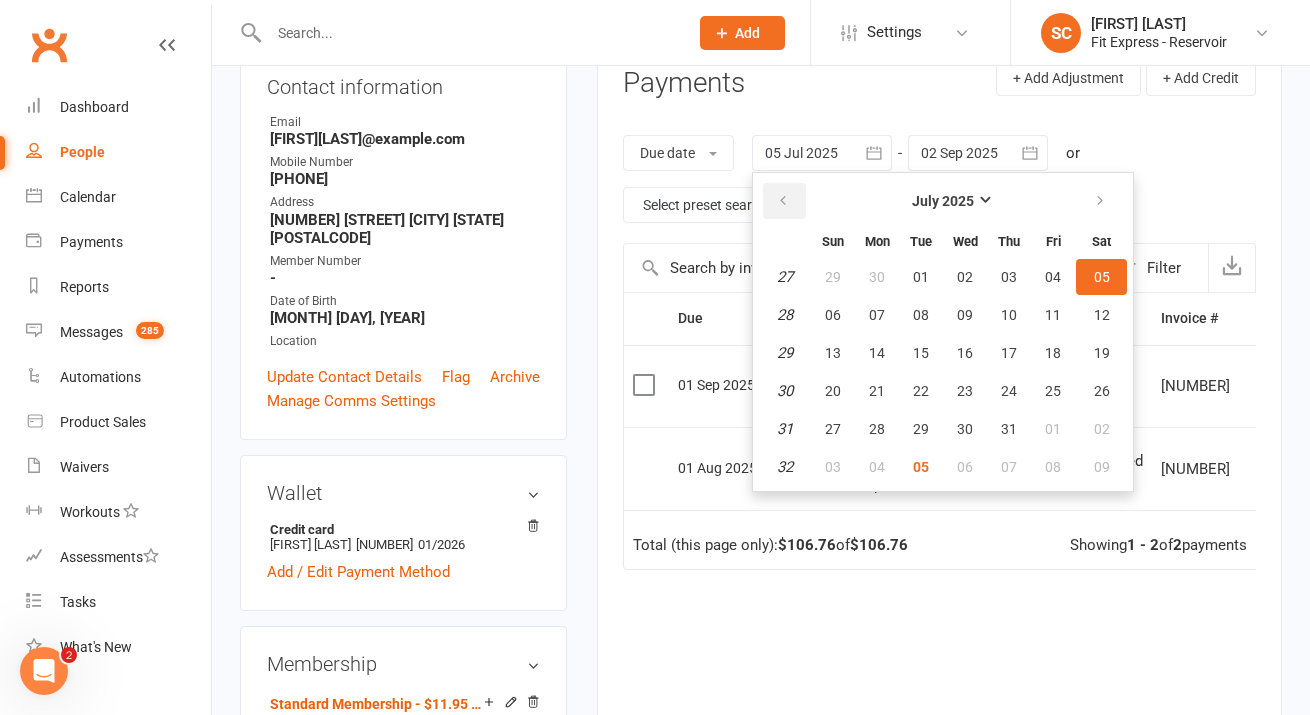 click at bounding box center (783, 201) 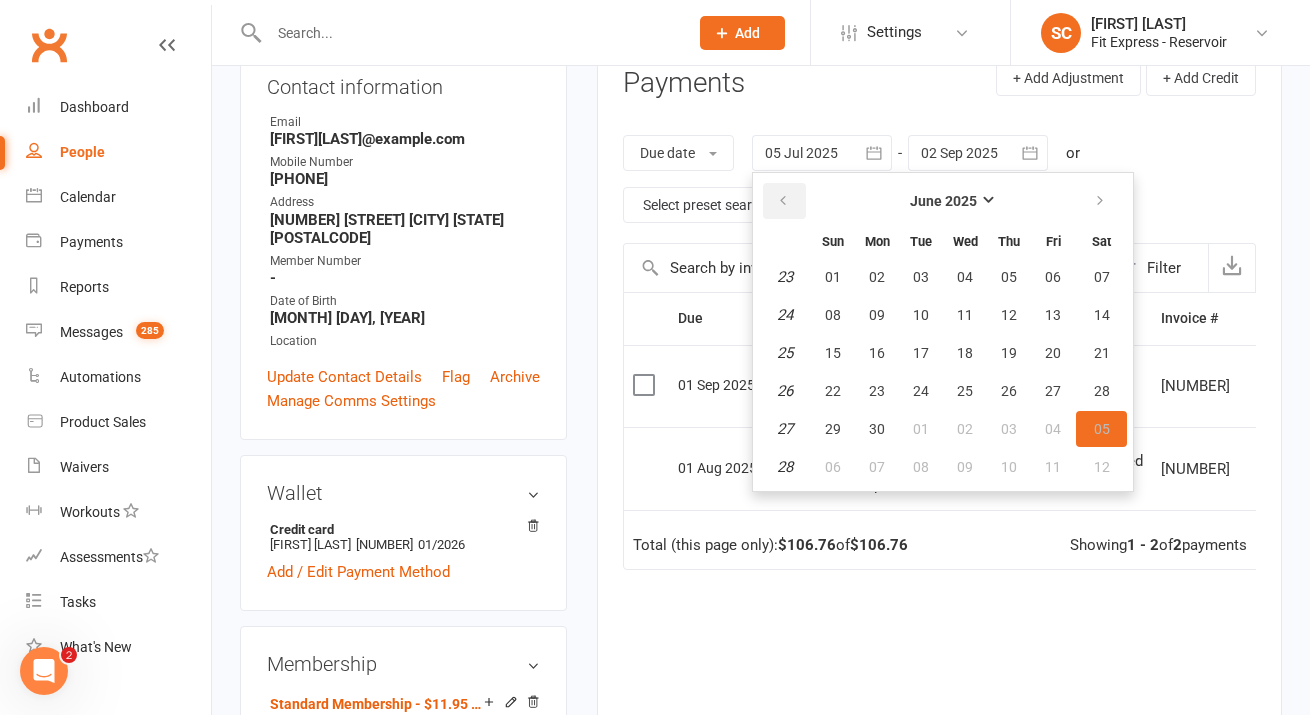 click at bounding box center [783, 201] 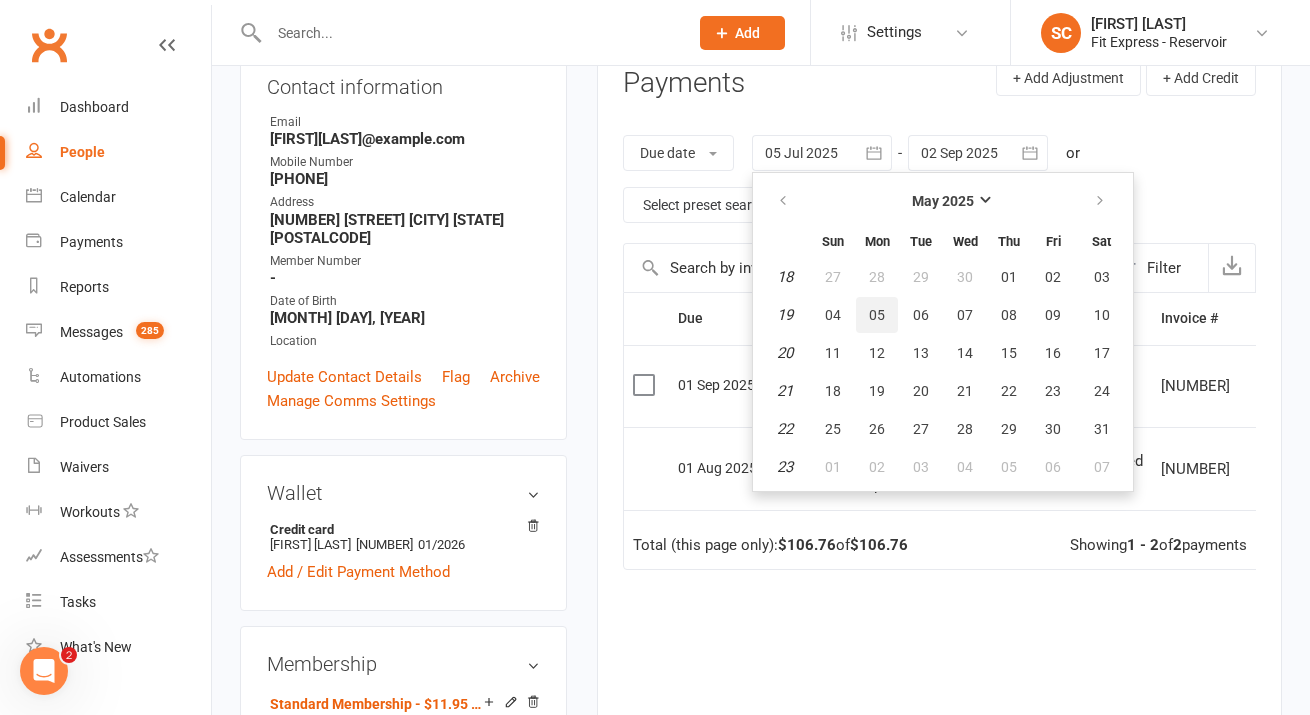 click on "05" at bounding box center (877, 315) 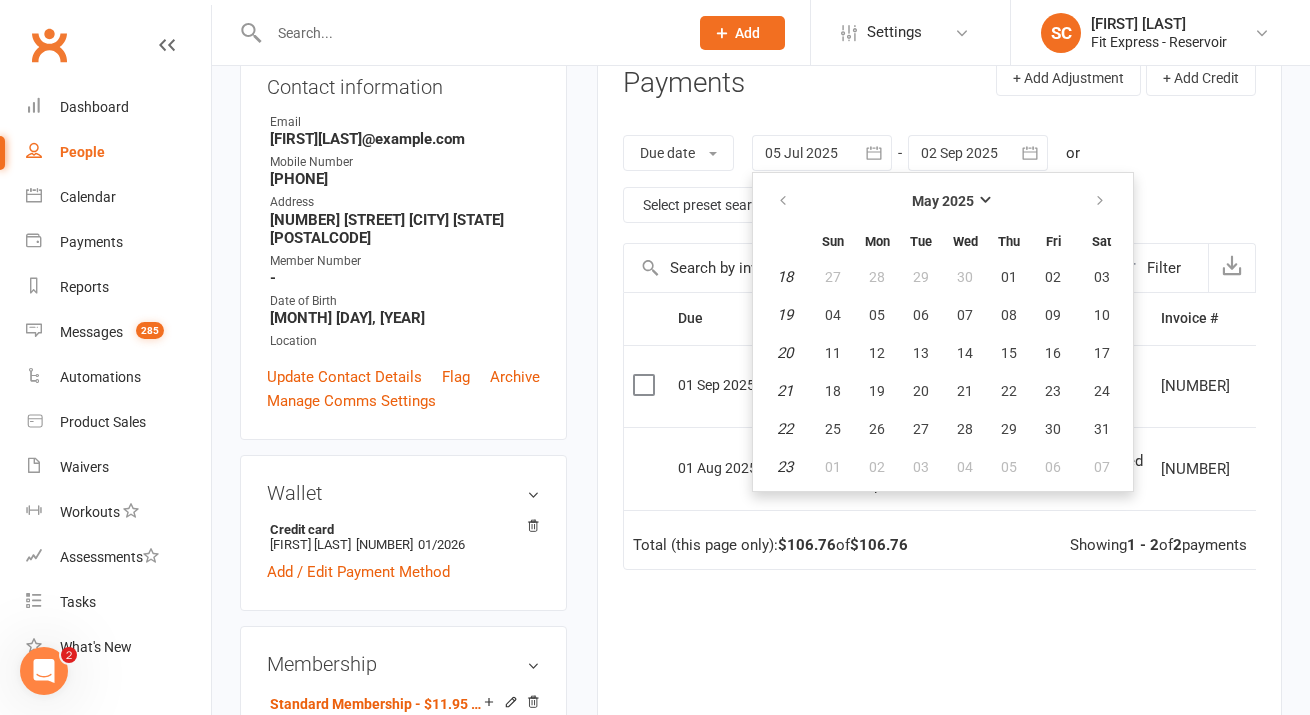 type on "05 May 2025" 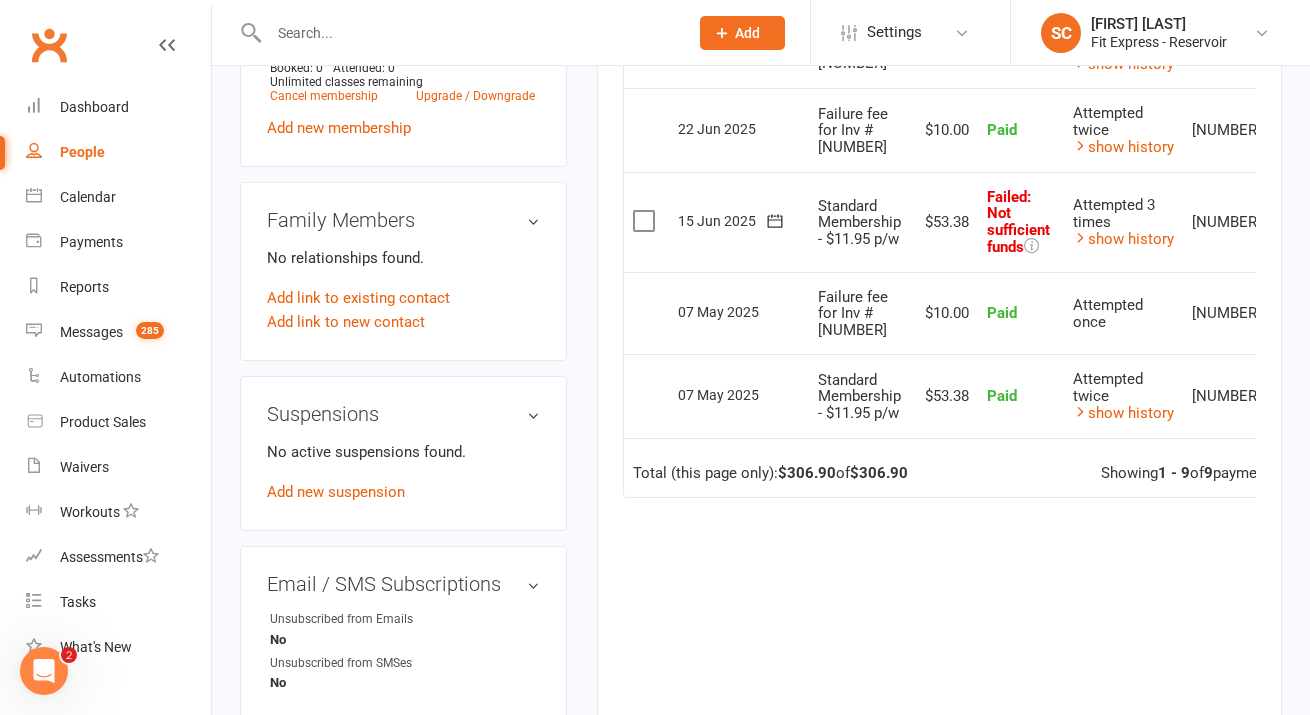 scroll, scrollTop: 0, scrollLeft: 0, axis: both 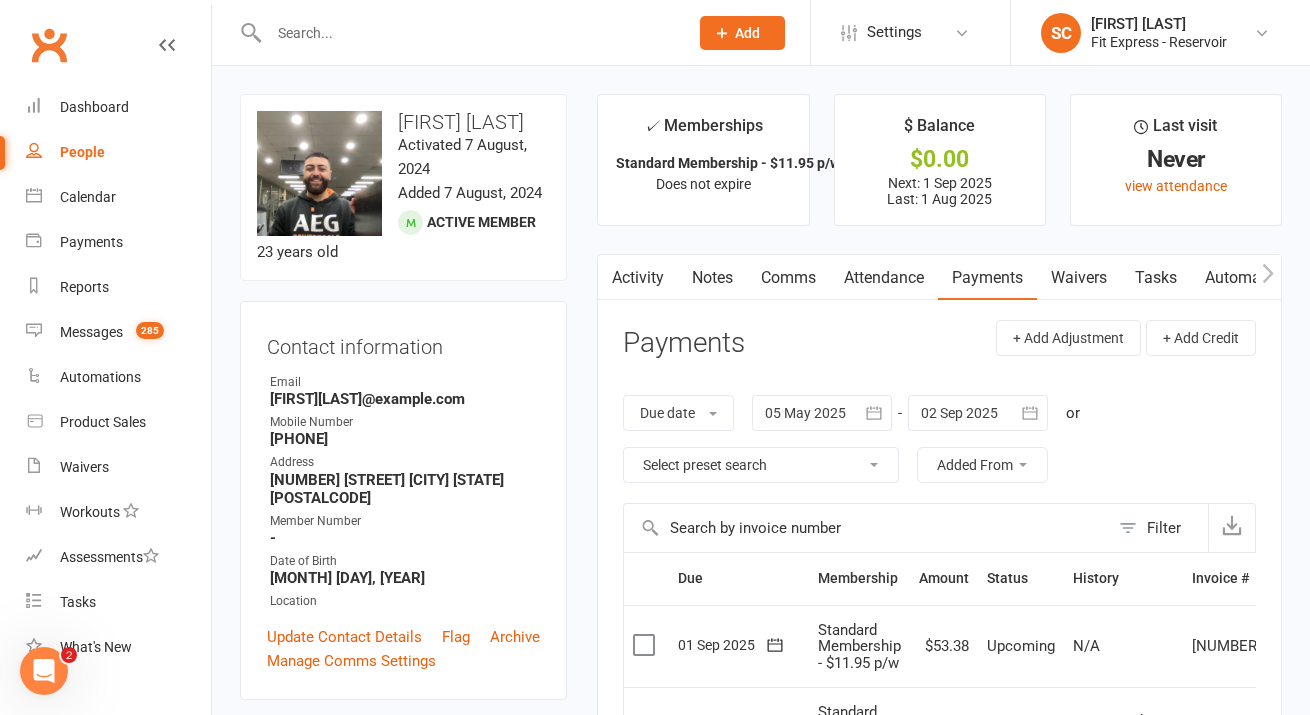 click at bounding box center (822, 413) 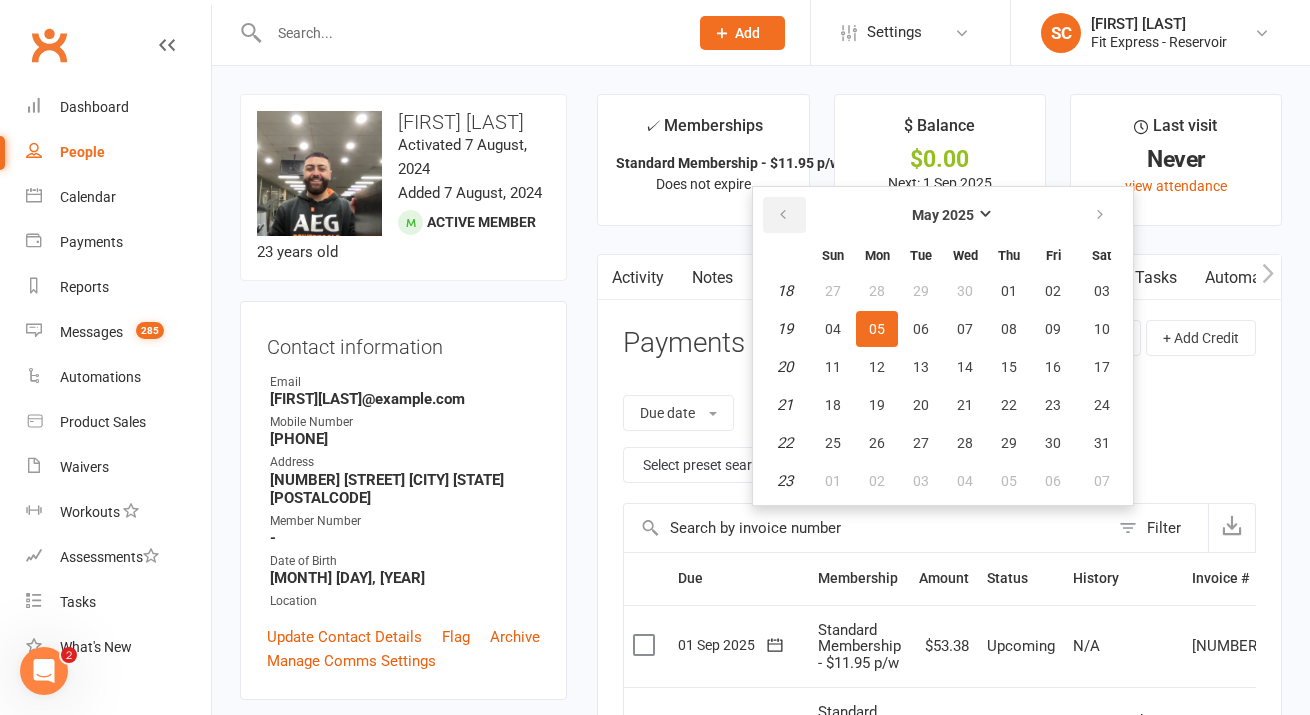click at bounding box center [784, 215] 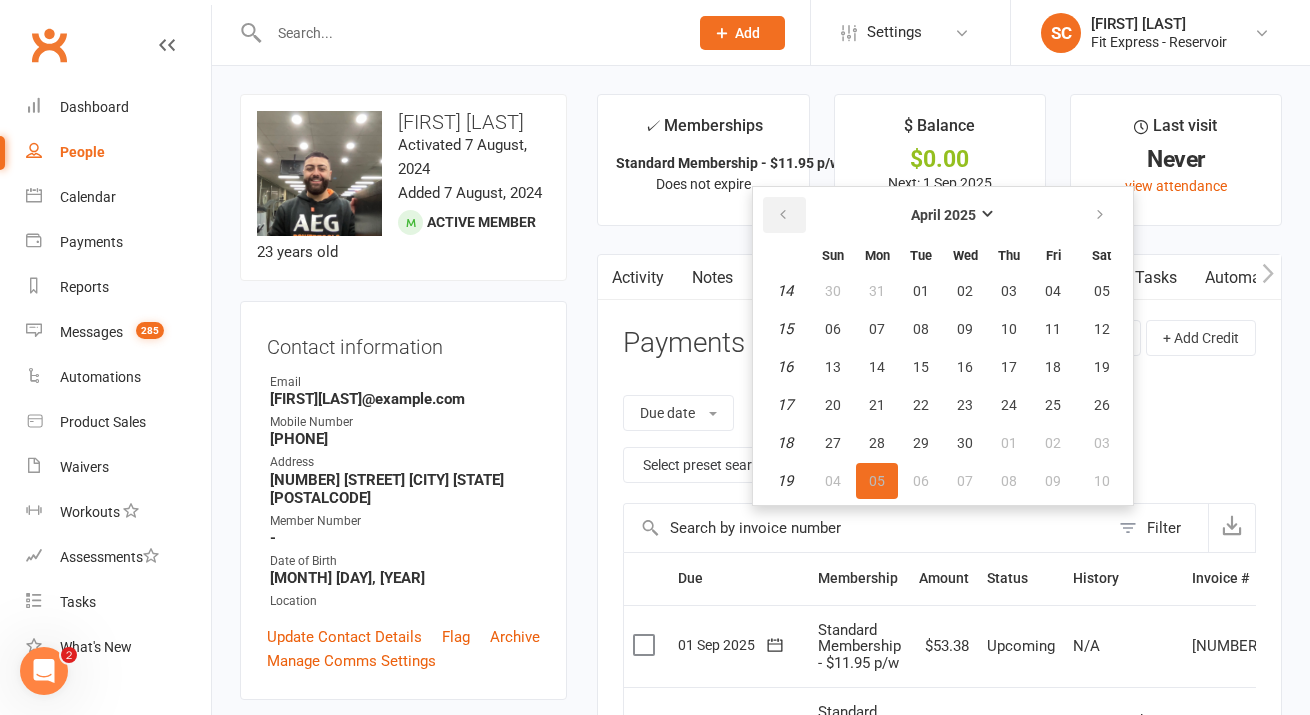 click at bounding box center [784, 215] 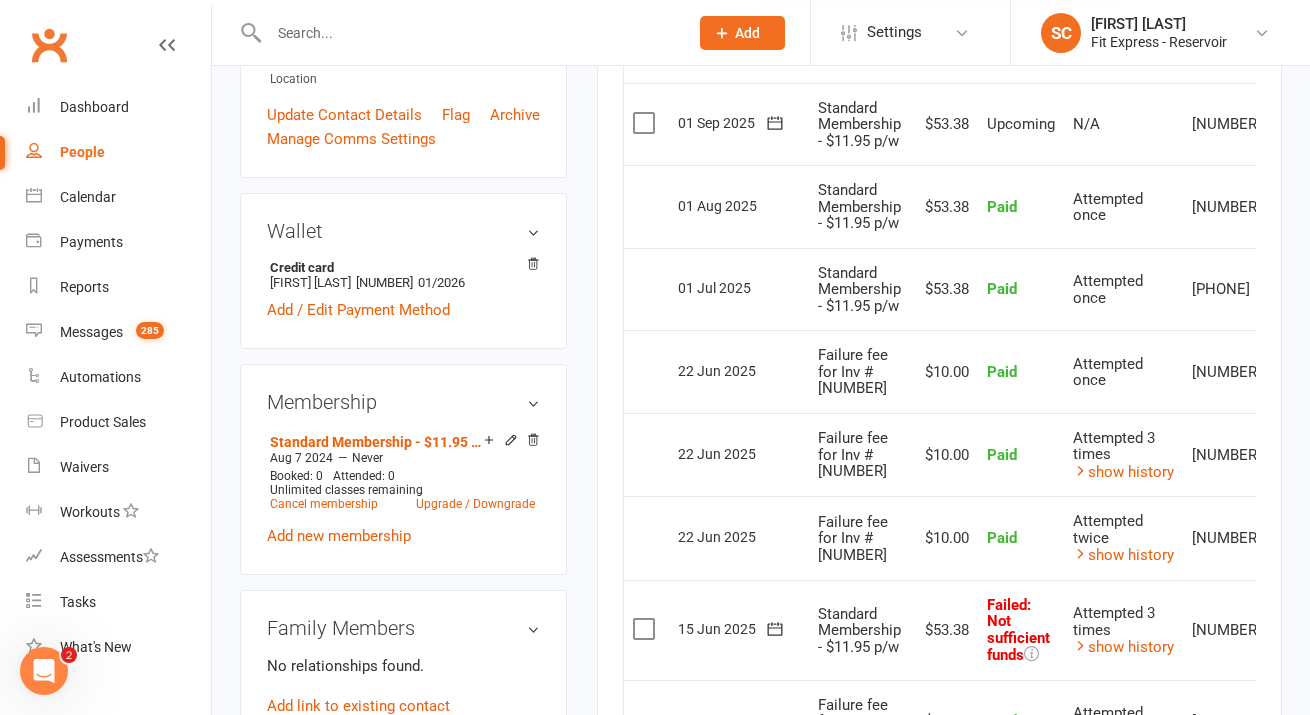 scroll, scrollTop: 635, scrollLeft: 0, axis: vertical 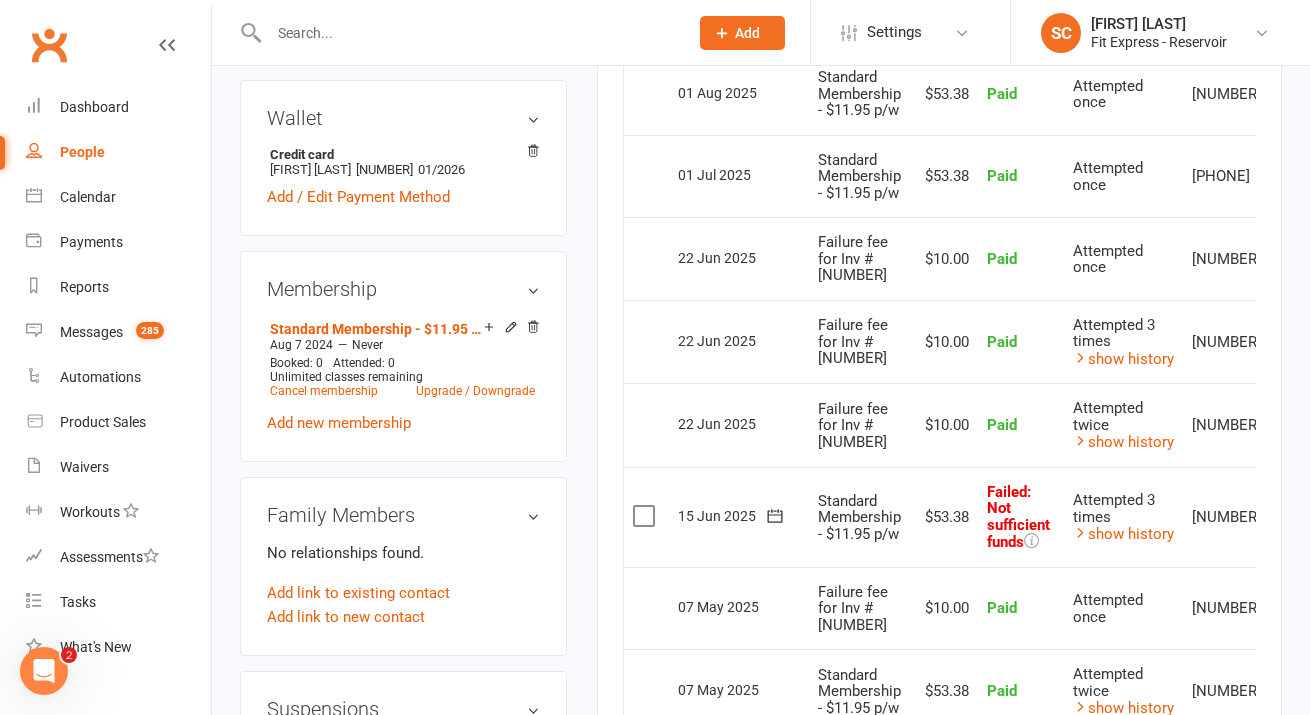 click on "Paid" at bounding box center (1021, 425) 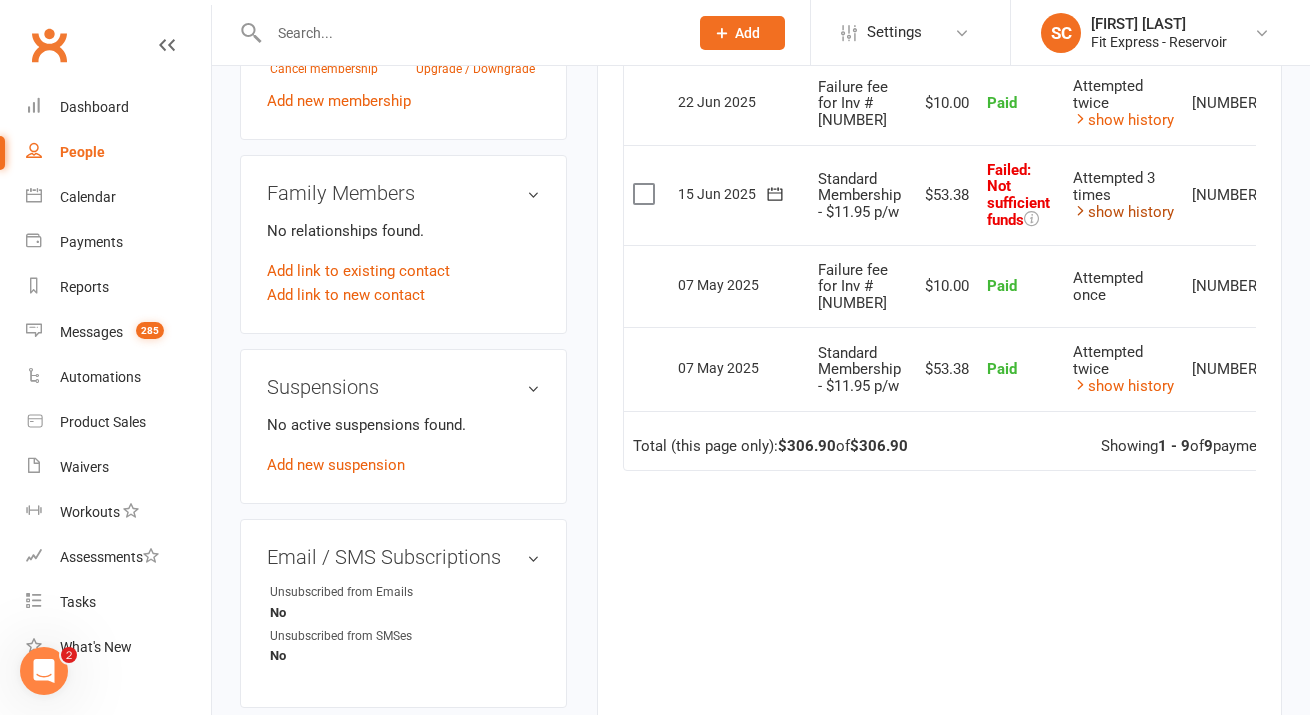scroll, scrollTop: 0, scrollLeft: 50, axis: horizontal 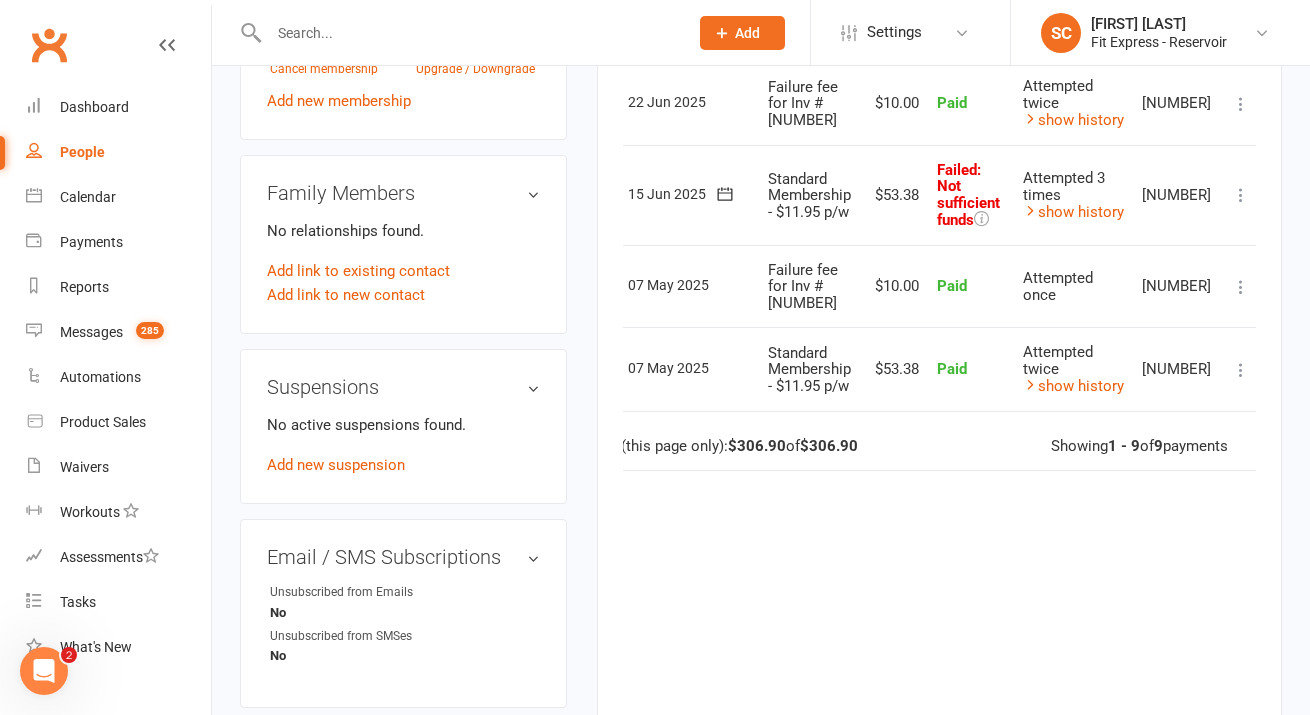 click at bounding box center (1241, 195) 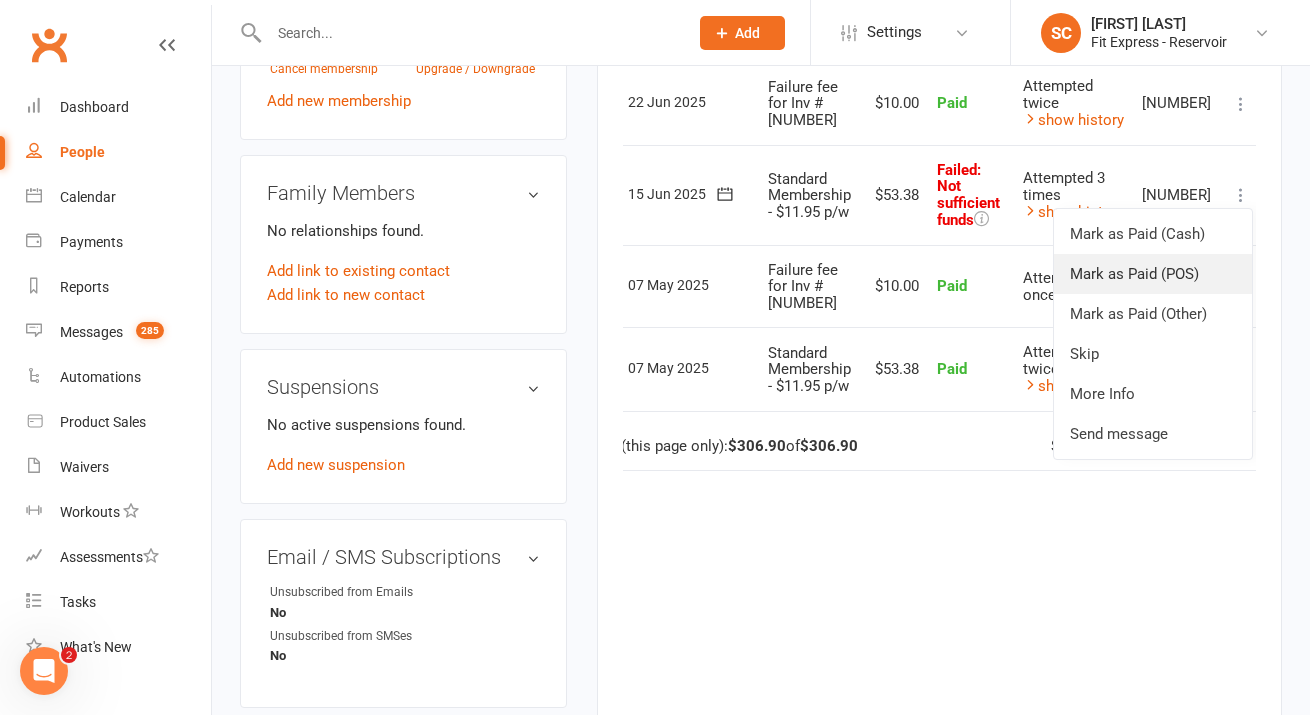 click on "Mark as Paid (POS)" at bounding box center [1153, 274] 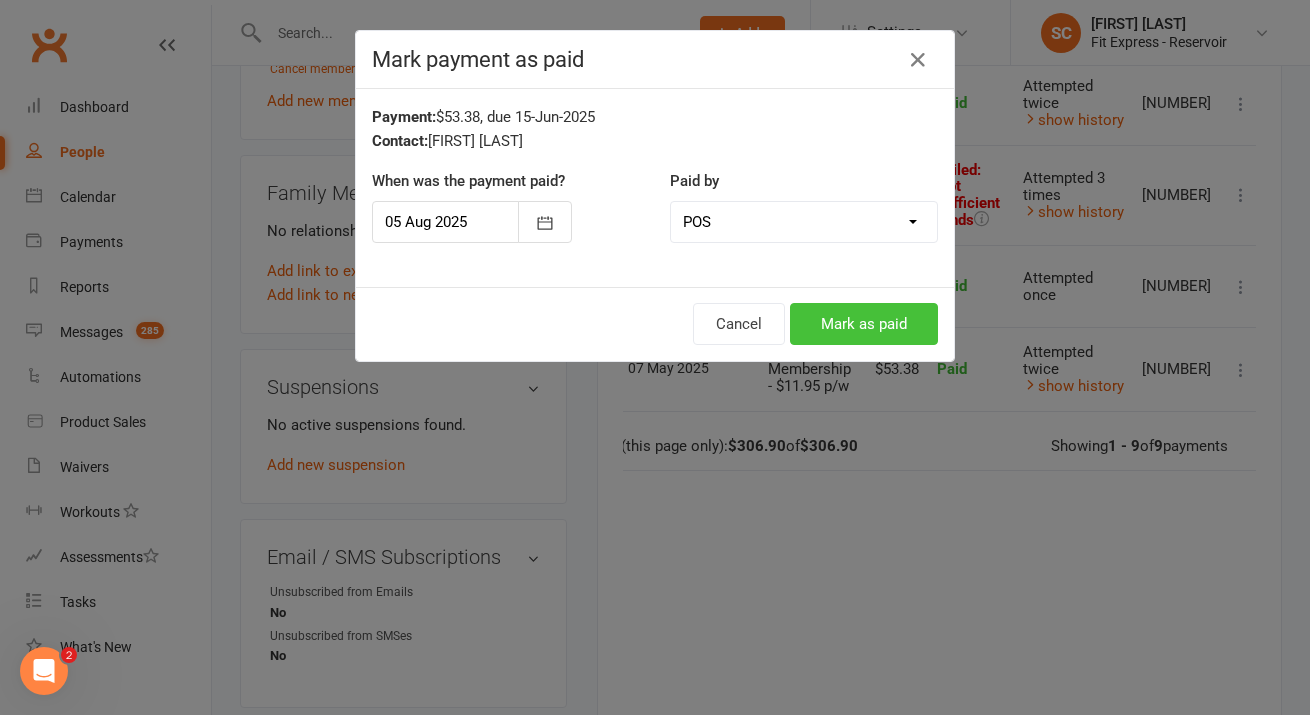 click on "Mark as paid" at bounding box center [864, 324] 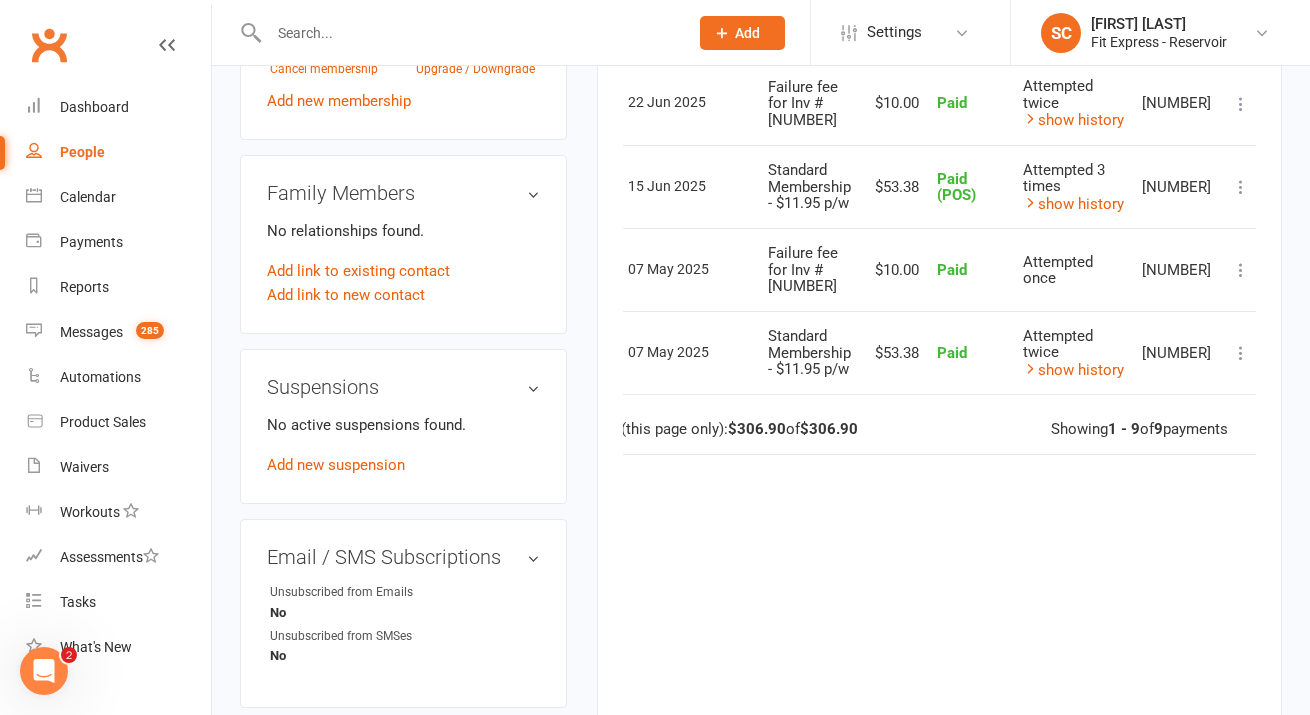 scroll, scrollTop: 0, scrollLeft: 0, axis: both 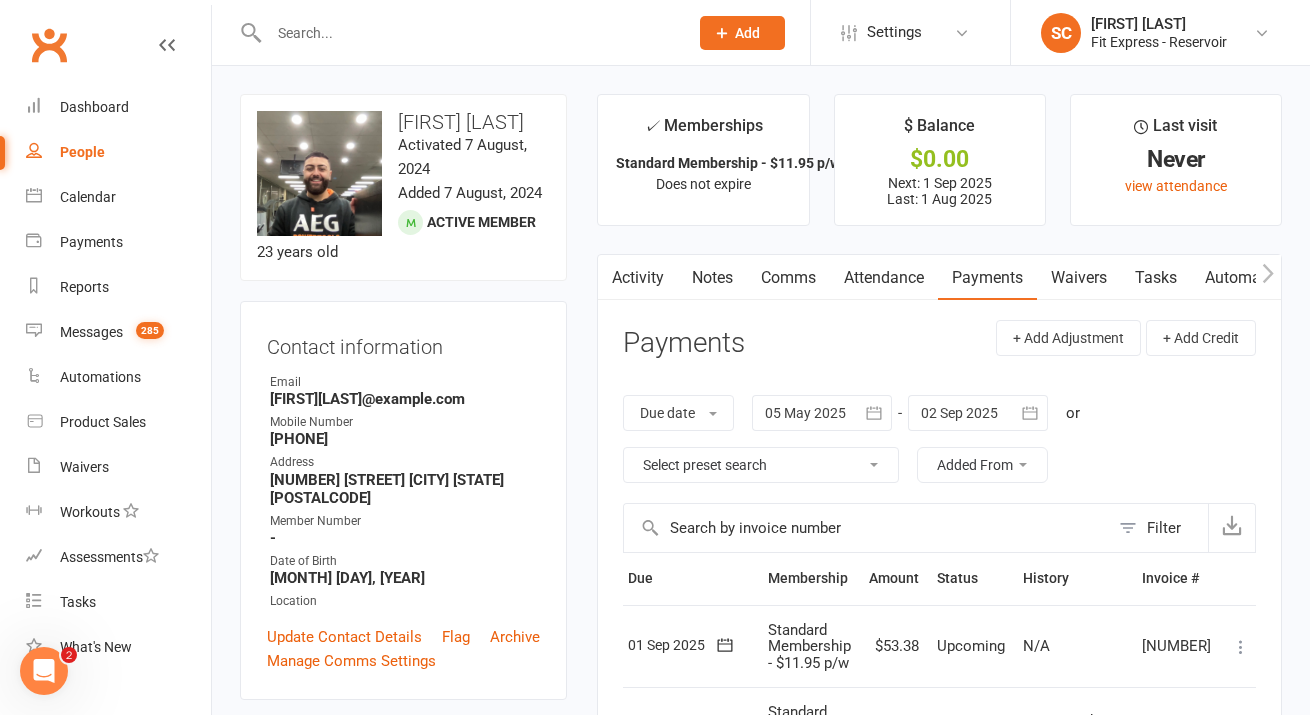 click on "[FIRST][LAST]@example.com" at bounding box center (405, 399) 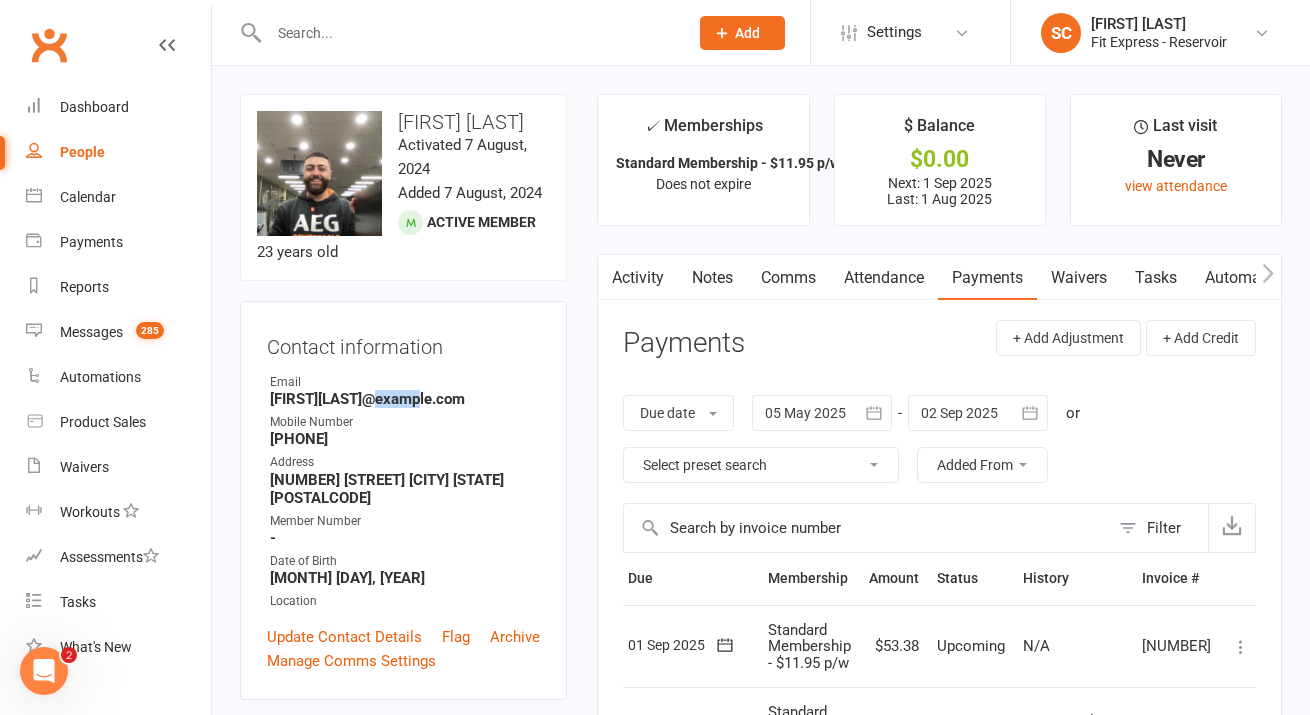 click on "[FIRST][LAST]@example.com" at bounding box center [405, 399] 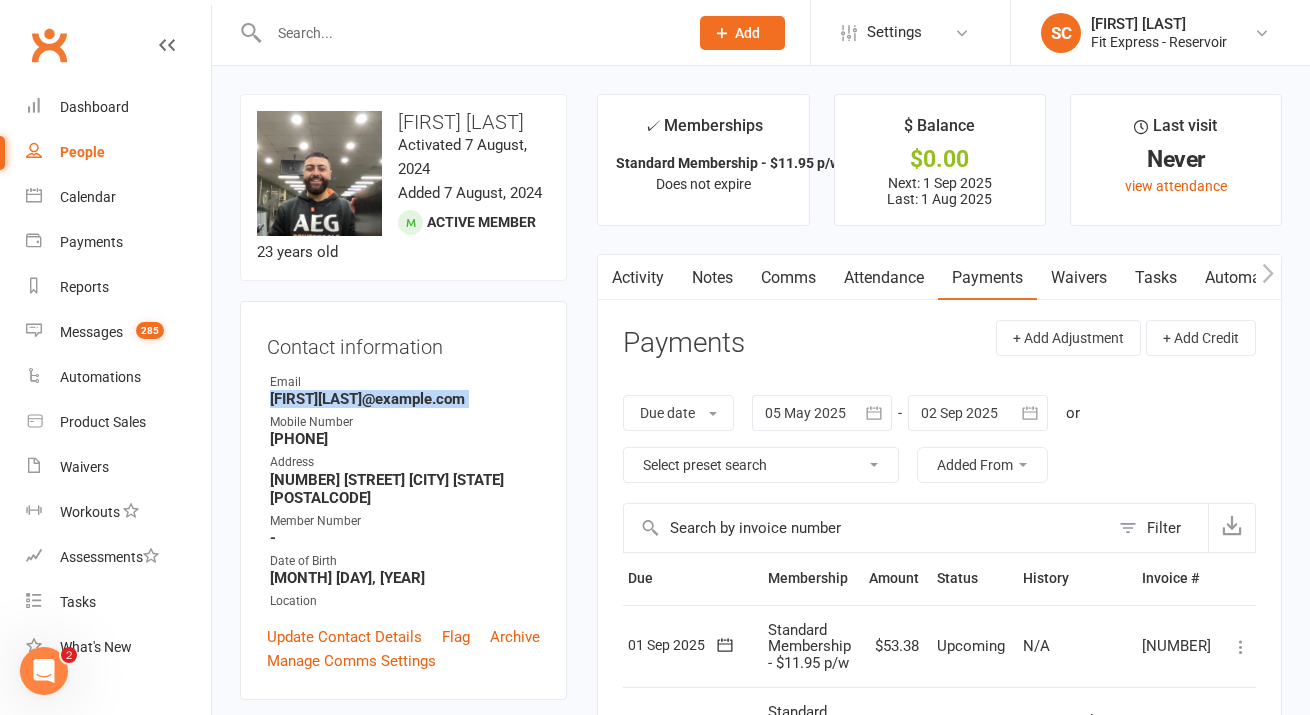 click on "[FIRST][LAST]@example.com" at bounding box center [405, 399] 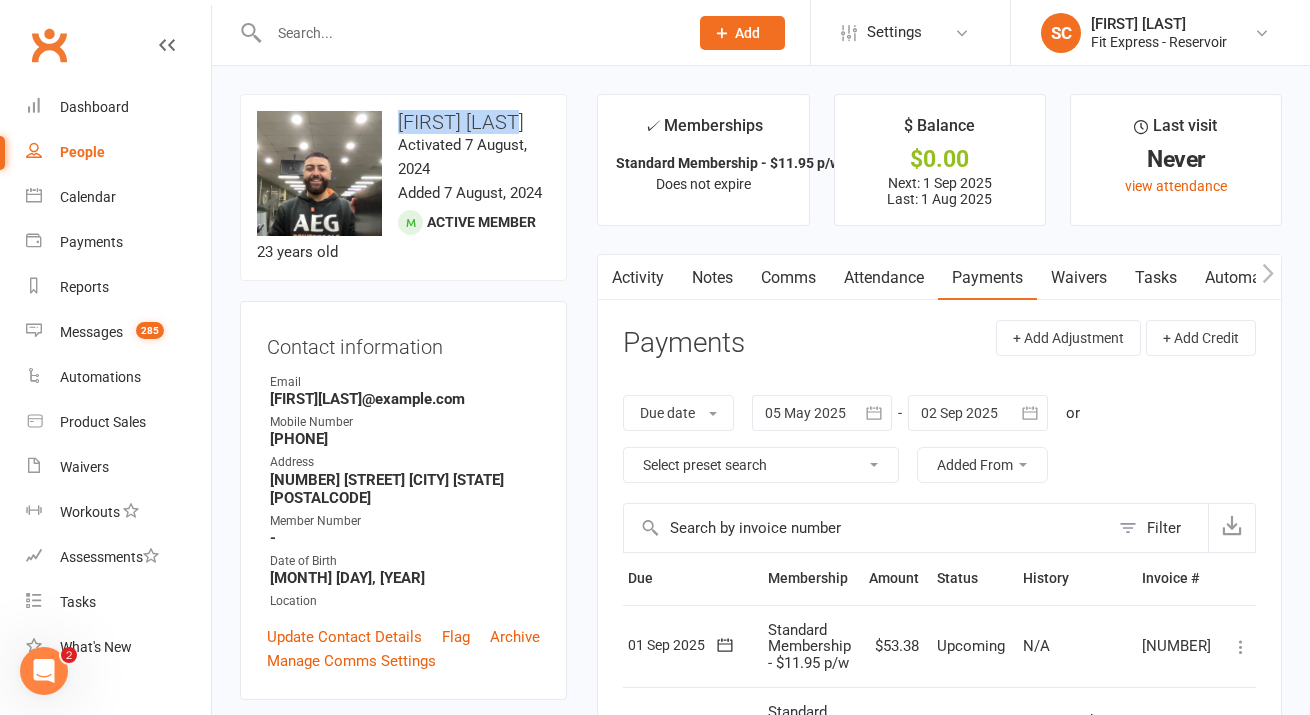 drag, startPoint x: 532, startPoint y: 124, endPoint x: 400, endPoint y: 124, distance: 132 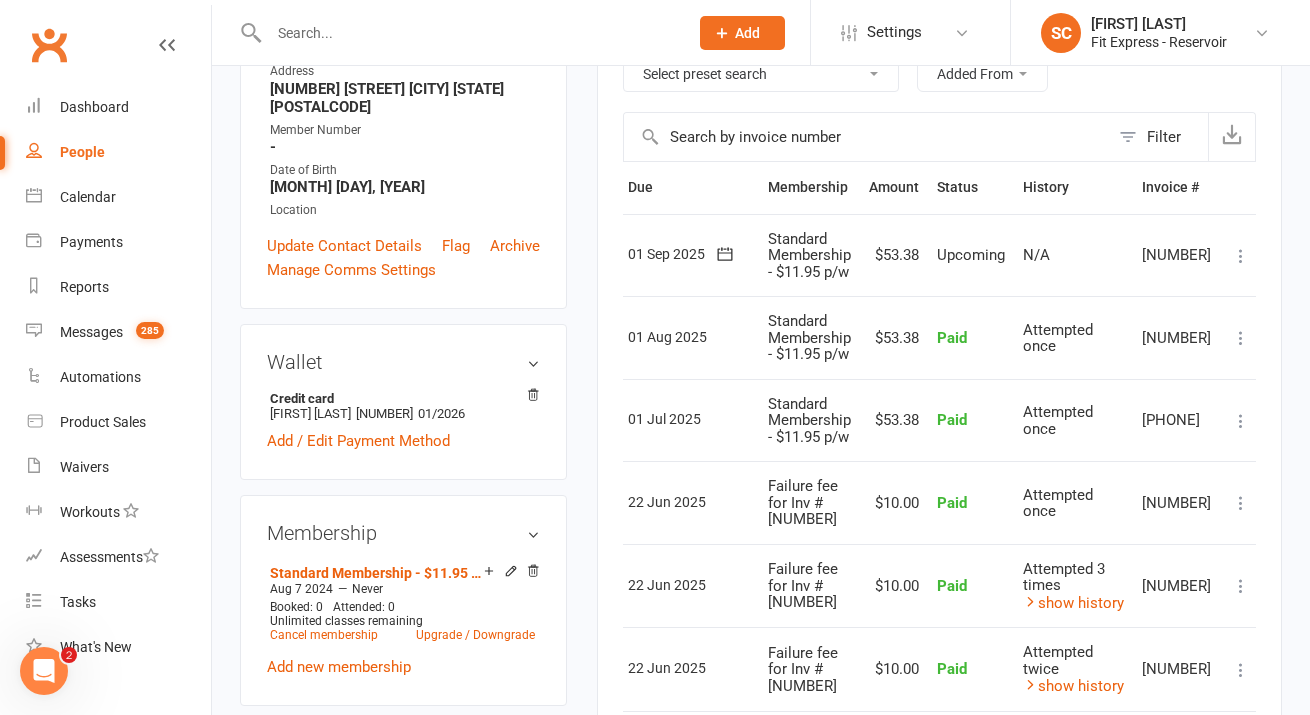 scroll, scrollTop: 40, scrollLeft: 0, axis: vertical 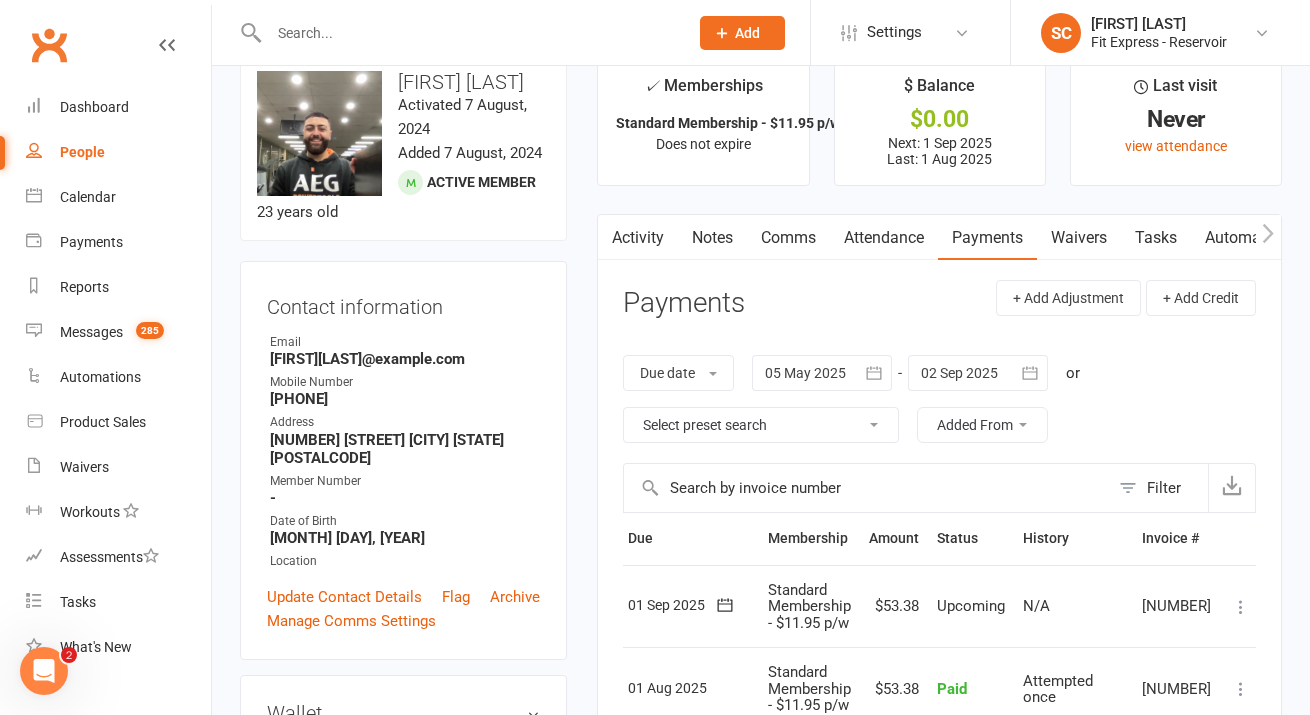 click on "[PHONE]" at bounding box center (405, 399) 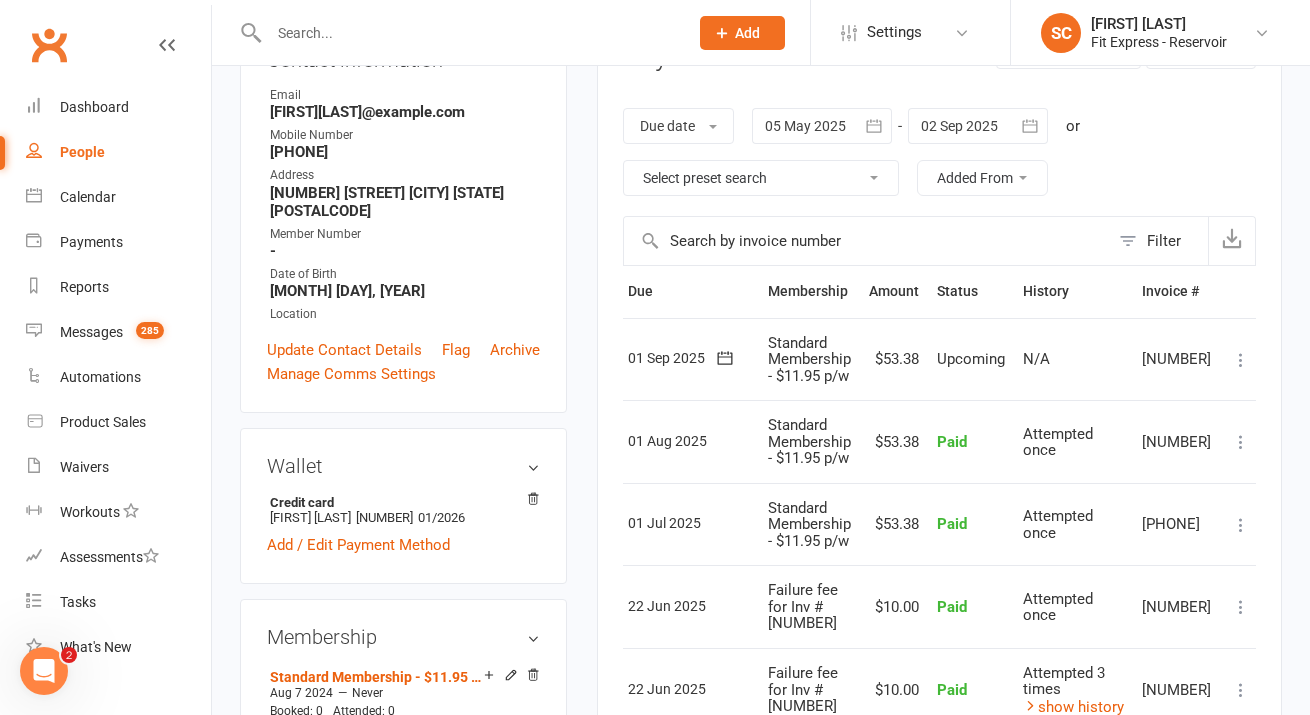 scroll, scrollTop: 0, scrollLeft: 0, axis: both 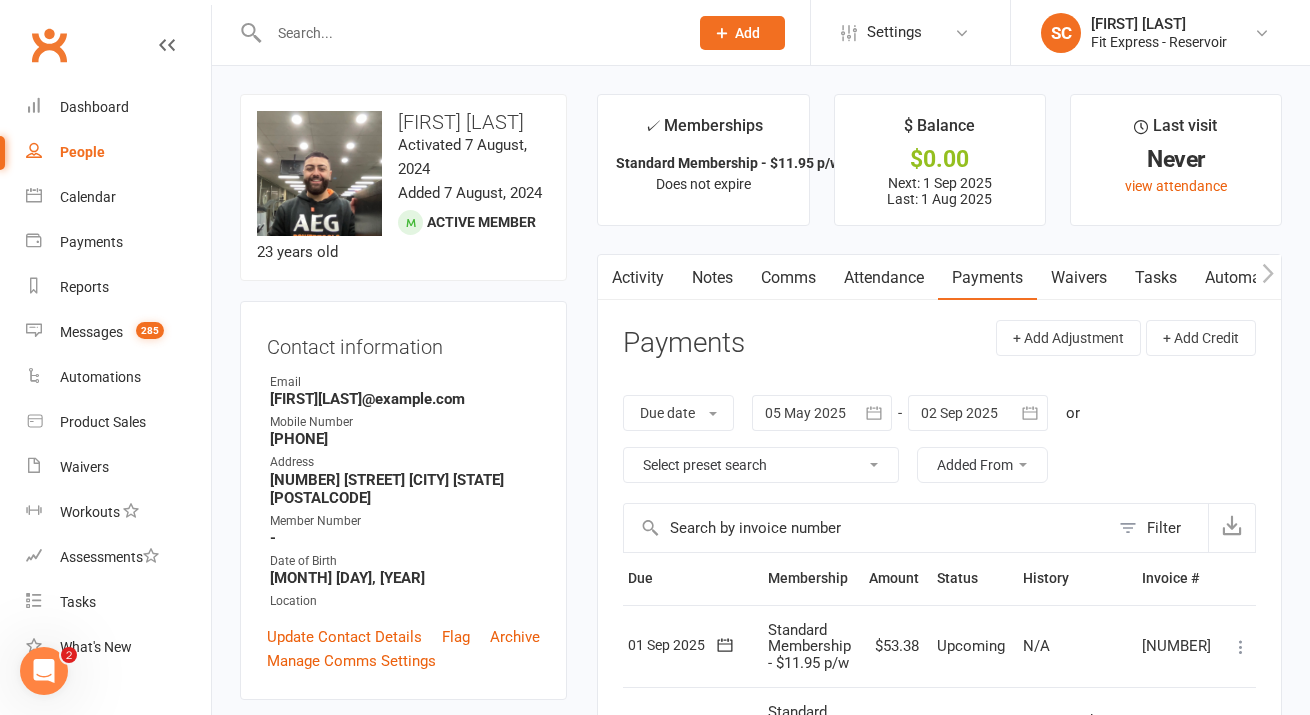 click on "Waivers" at bounding box center [1079, 278] 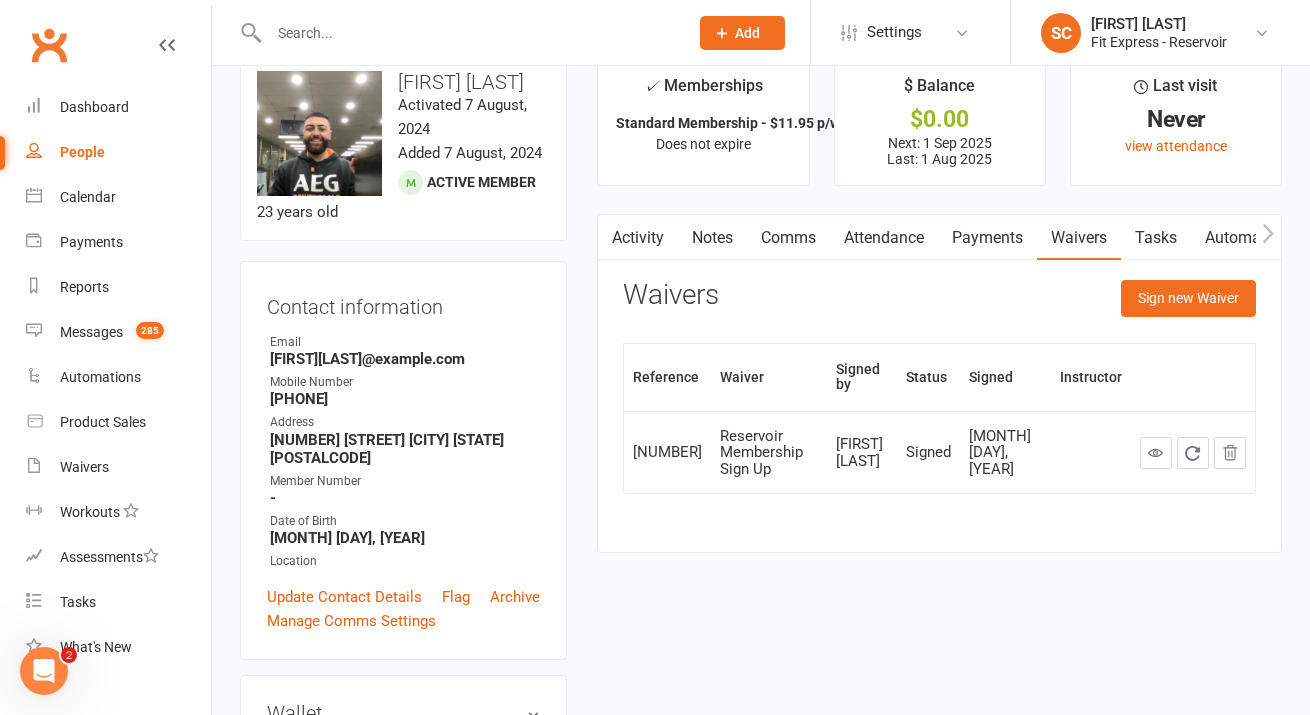 scroll, scrollTop: 0, scrollLeft: 0, axis: both 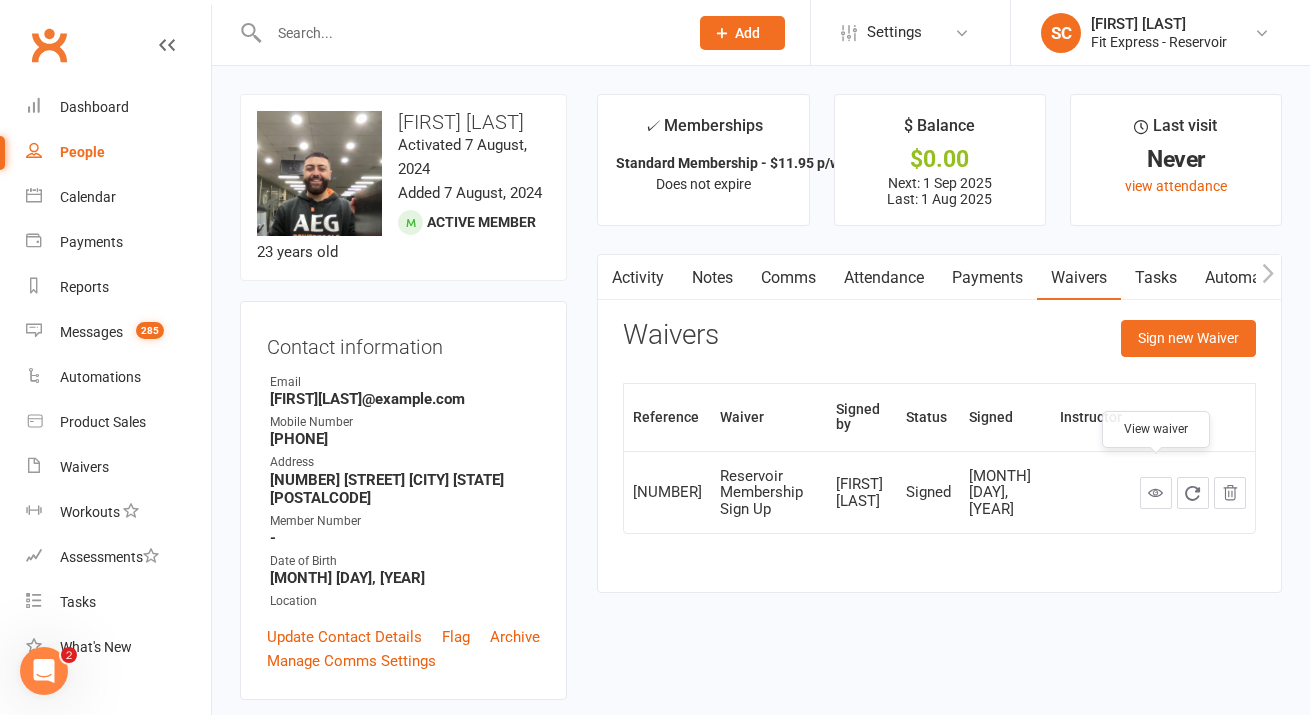 click 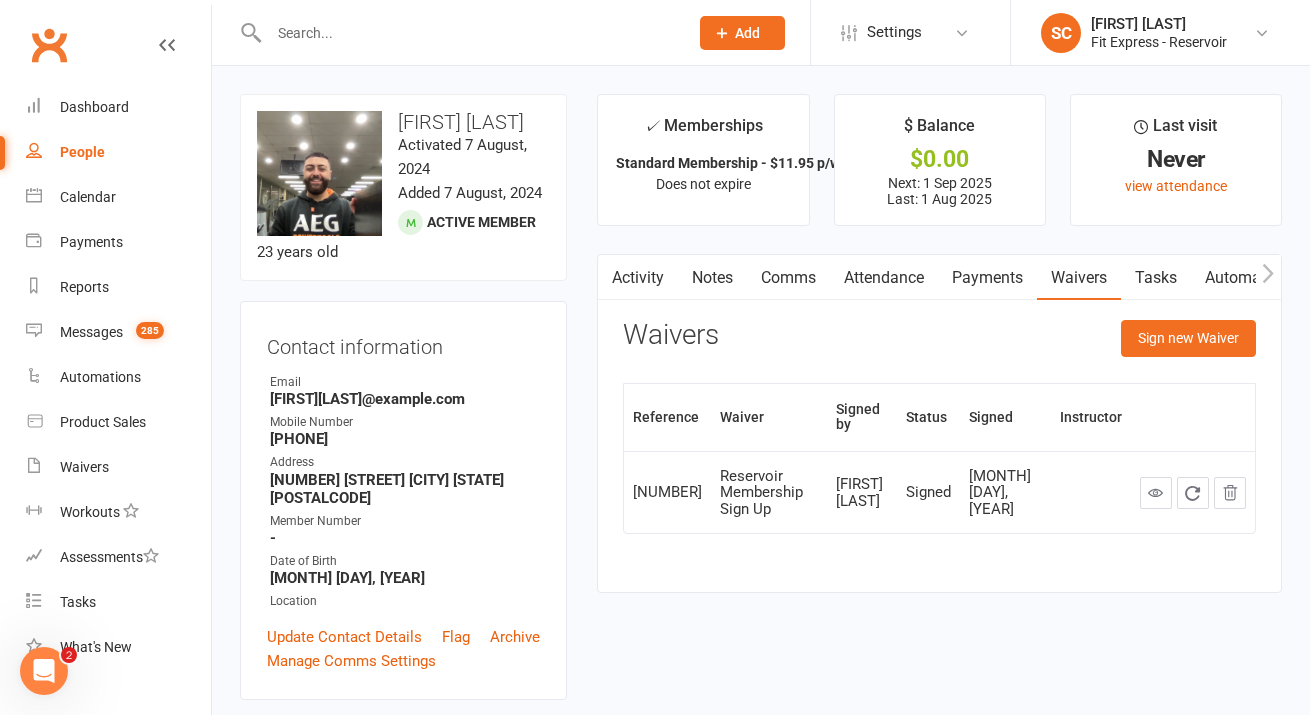 click at bounding box center [468, 33] 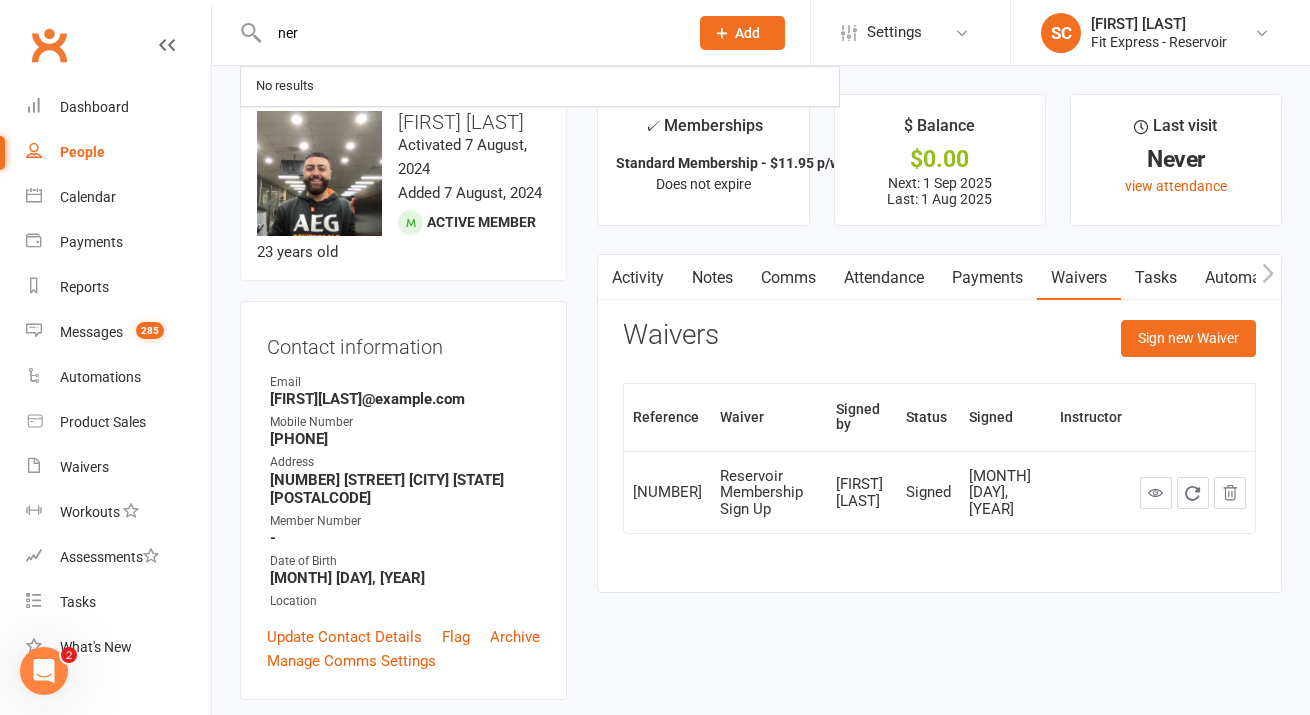 type on "nera" 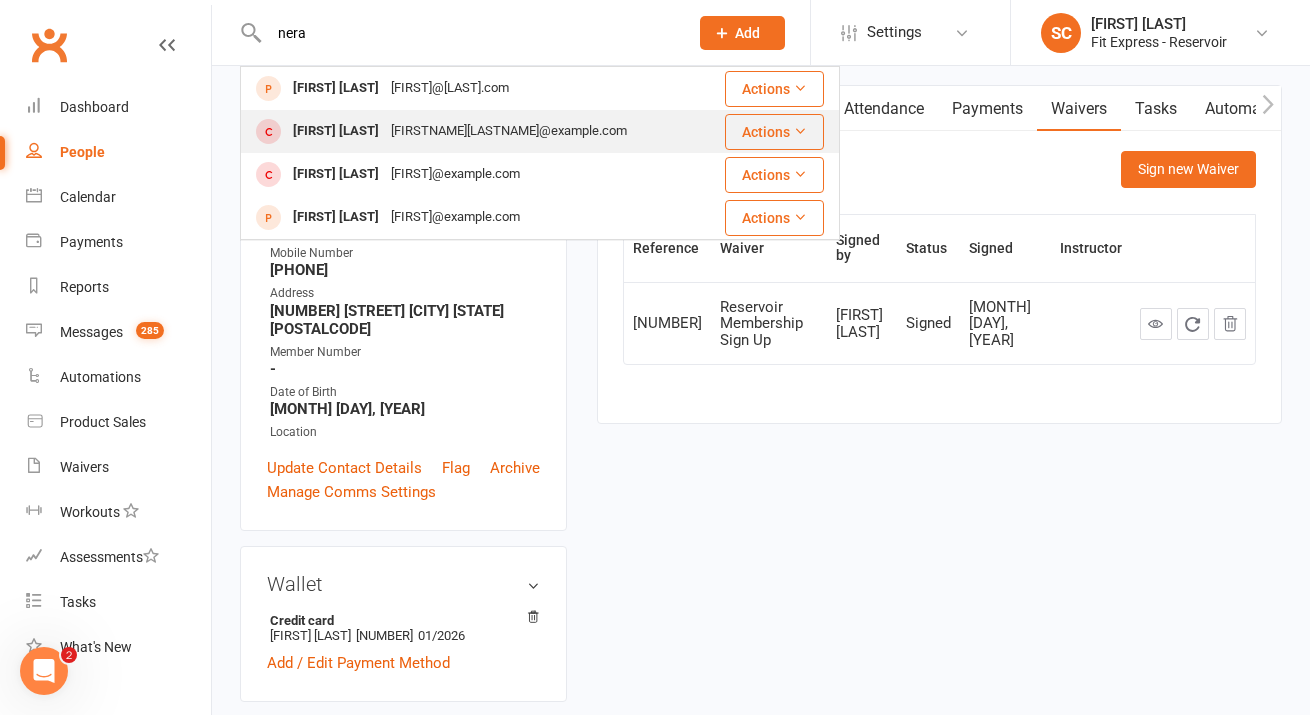 scroll, scrollTop: 0, scrollLeft: 0, axis: both 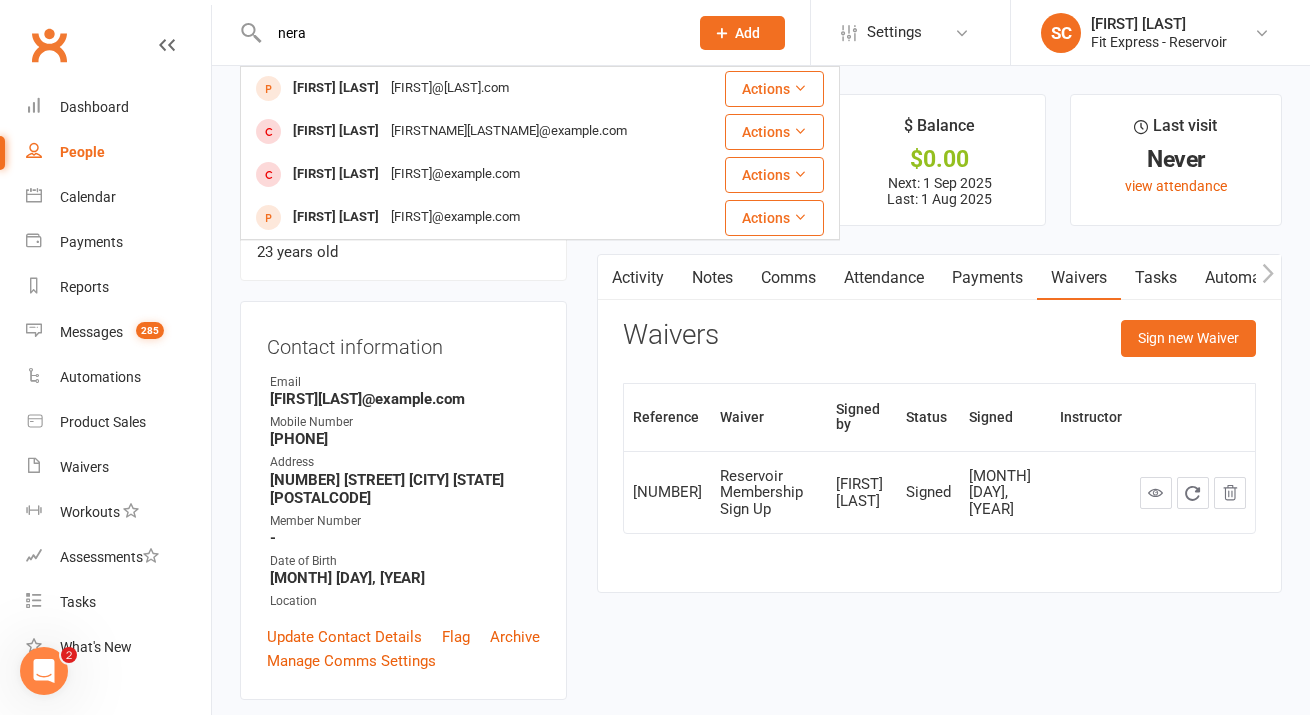 drag, startPoint x: 323, startPoint y: 25, endPoint x: 254, endPoint y: 25, distance: 69 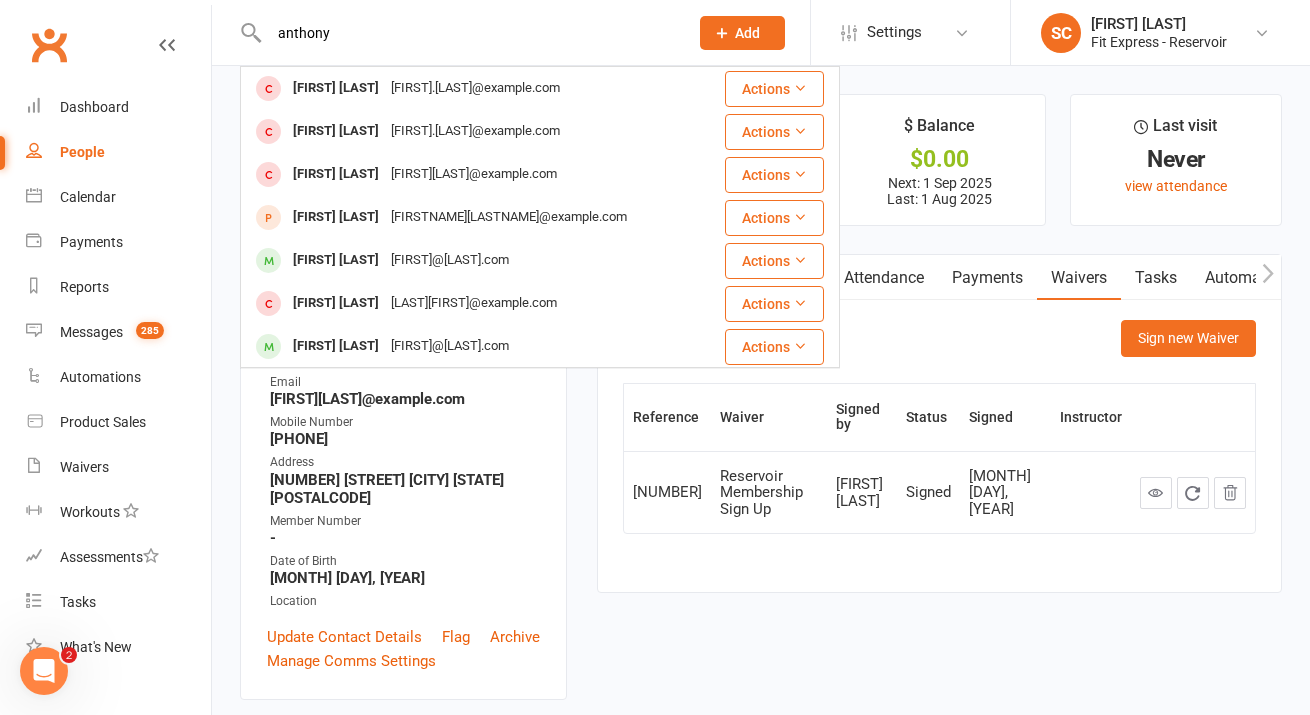 scroll, scrollTop: 0, scrollLeft: 0, axis: both 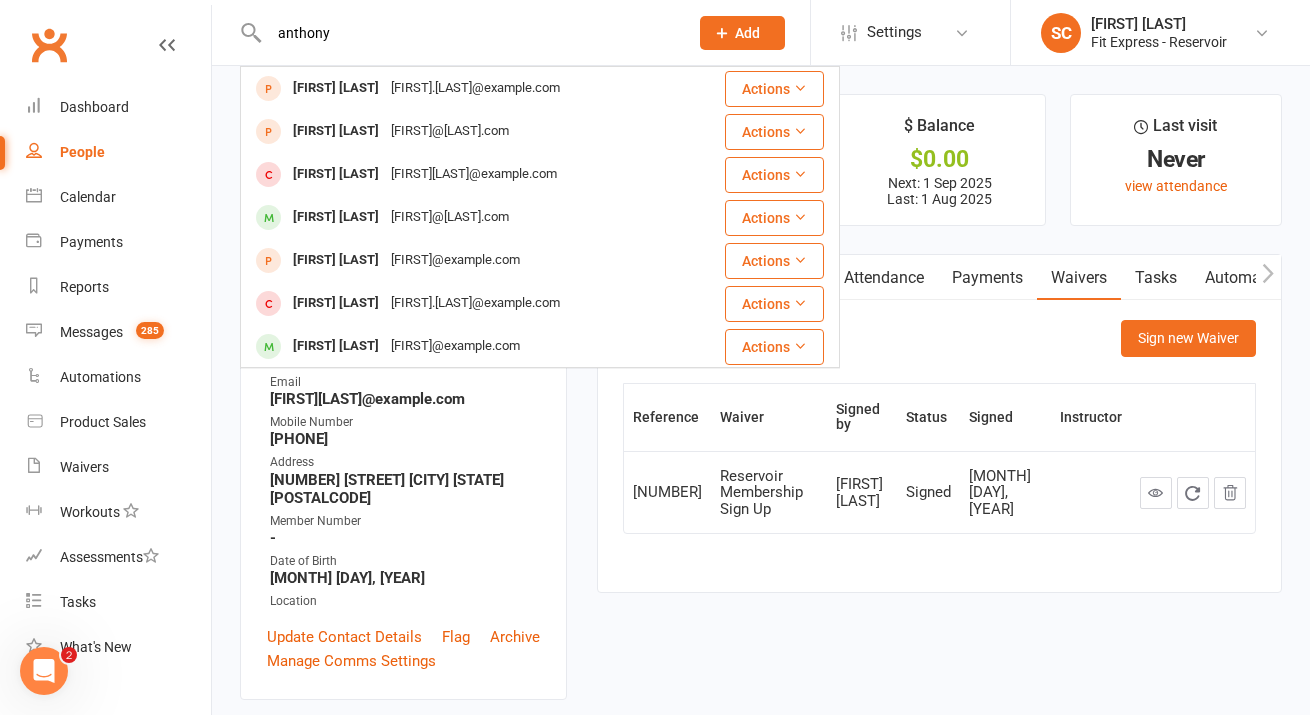 drag, startPoint x: 344, startPoint y: 30, endPoint x: 264, endPoint y: 29, distance: 80.00625 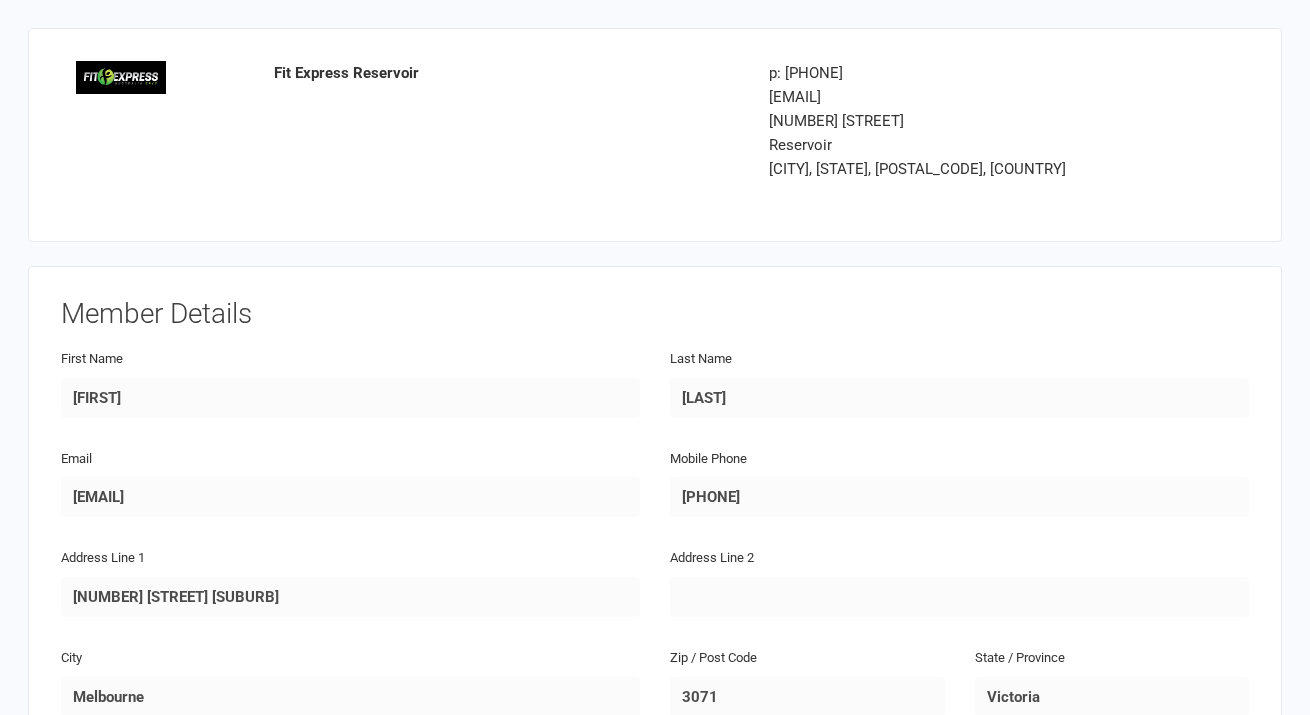 scroll, scrollTop: 53, scrollLeft: 0, axis: vertical 